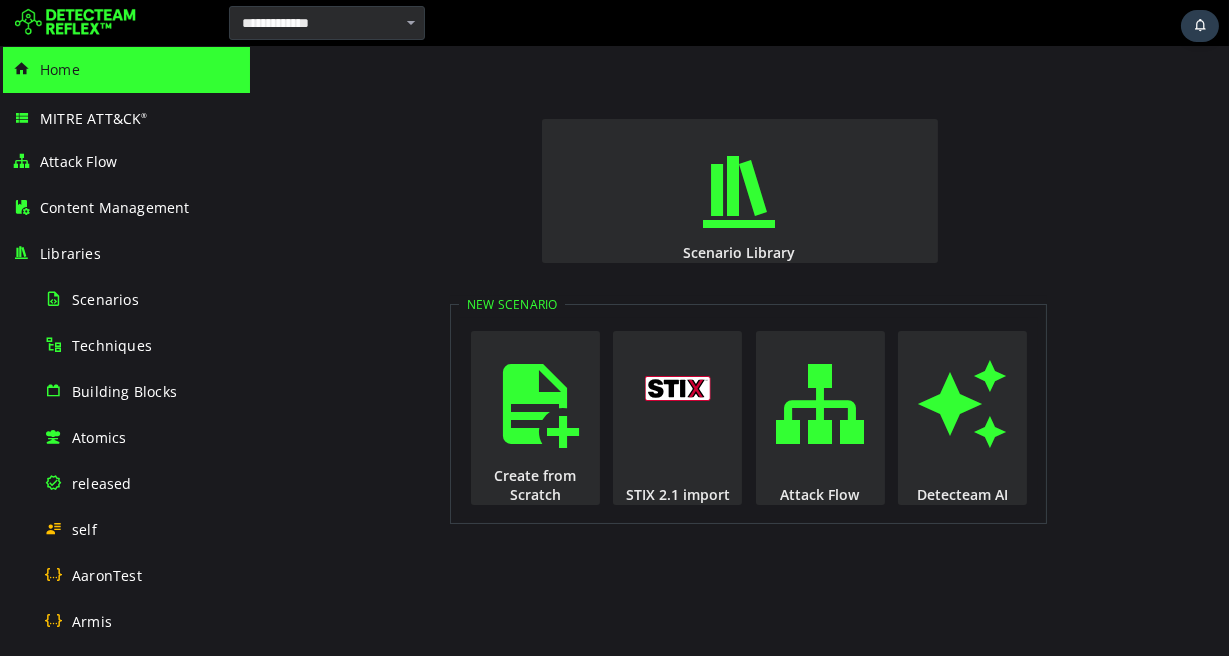 scroll, scrollTop: 0, scrollLeft: 0, axis: both 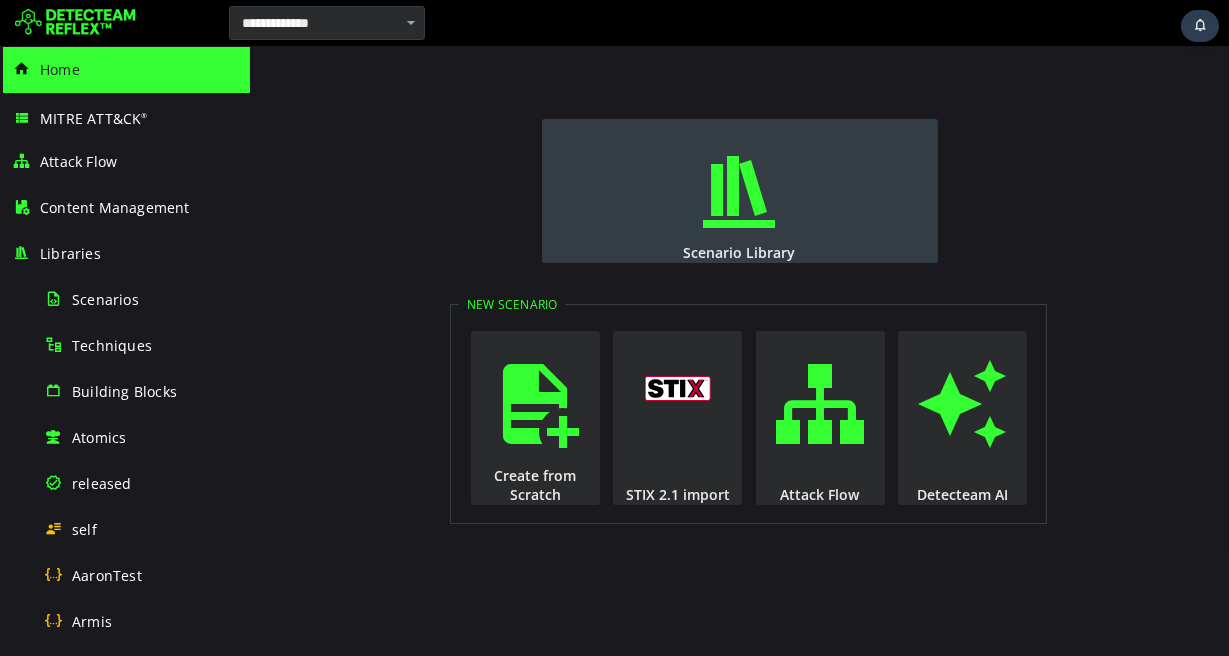 click on "Scenario Library" at bounding box center (739, 191) 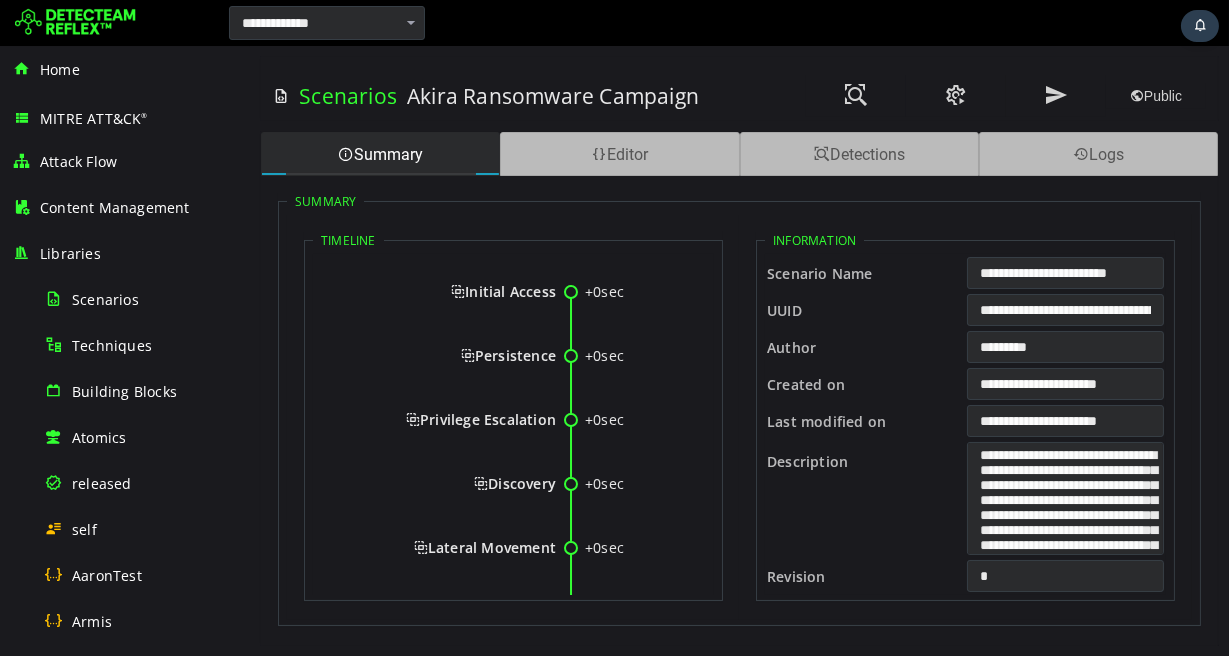 scroll, scrollTop: 0, scrollLeft: 0, axis: both 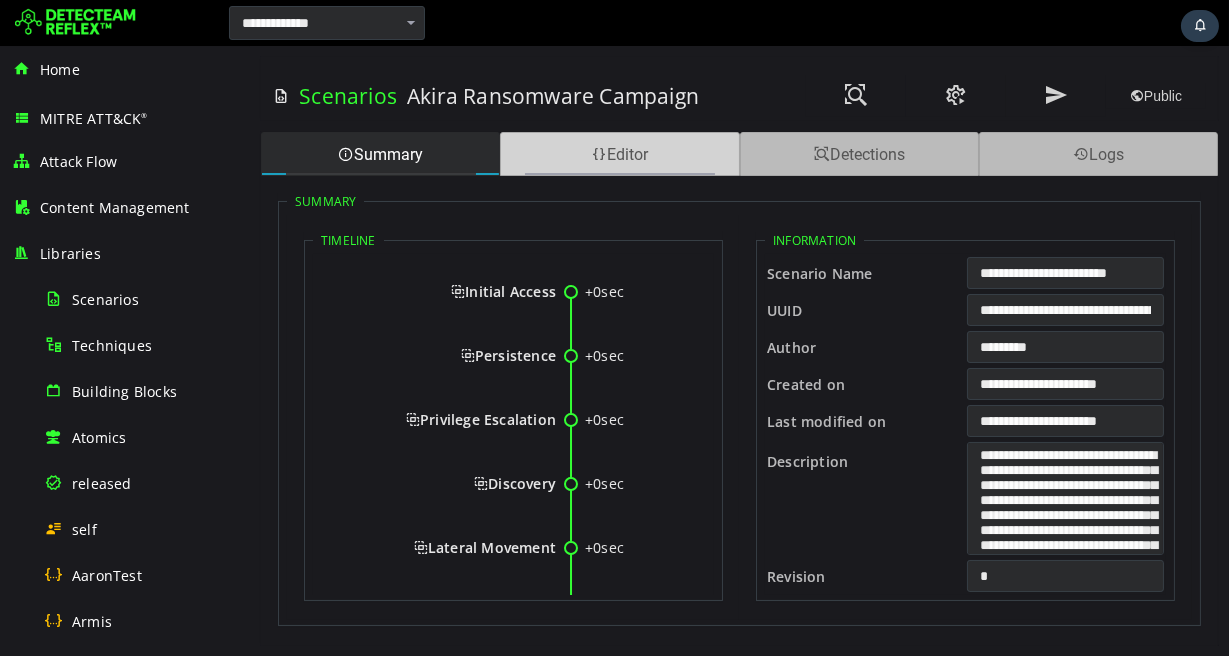 click on "Editor" at bounding box center (618, 154) 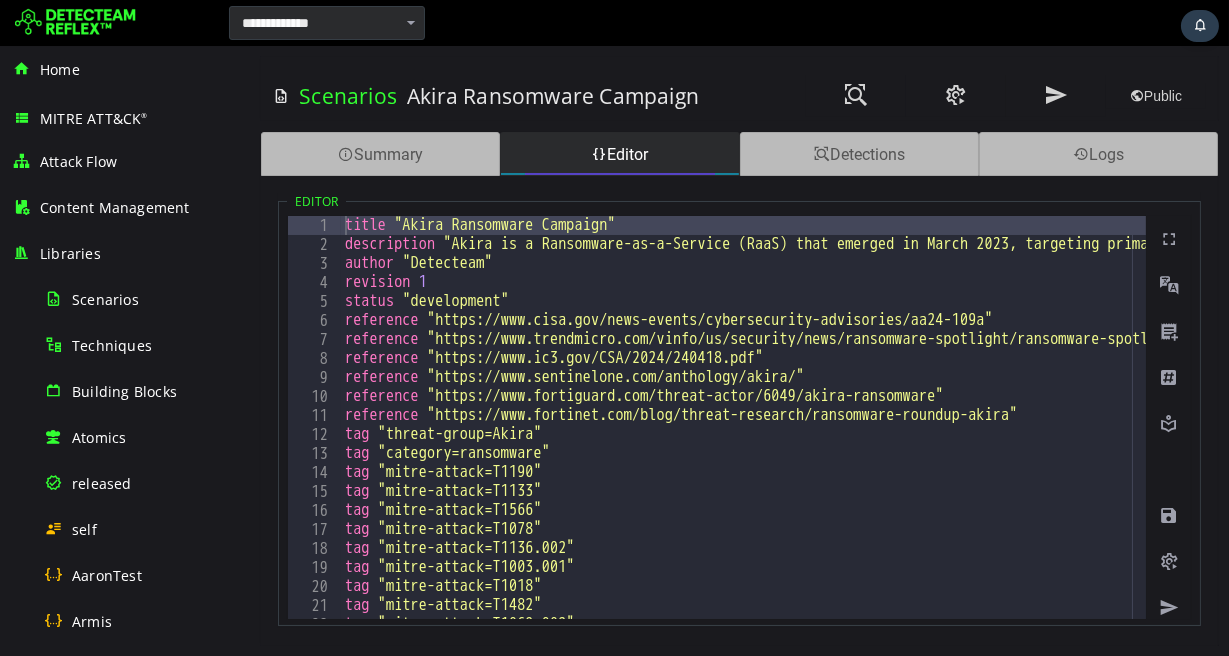 scroll, scrollTop: 14, scrollLeft: 0, axis: vertical 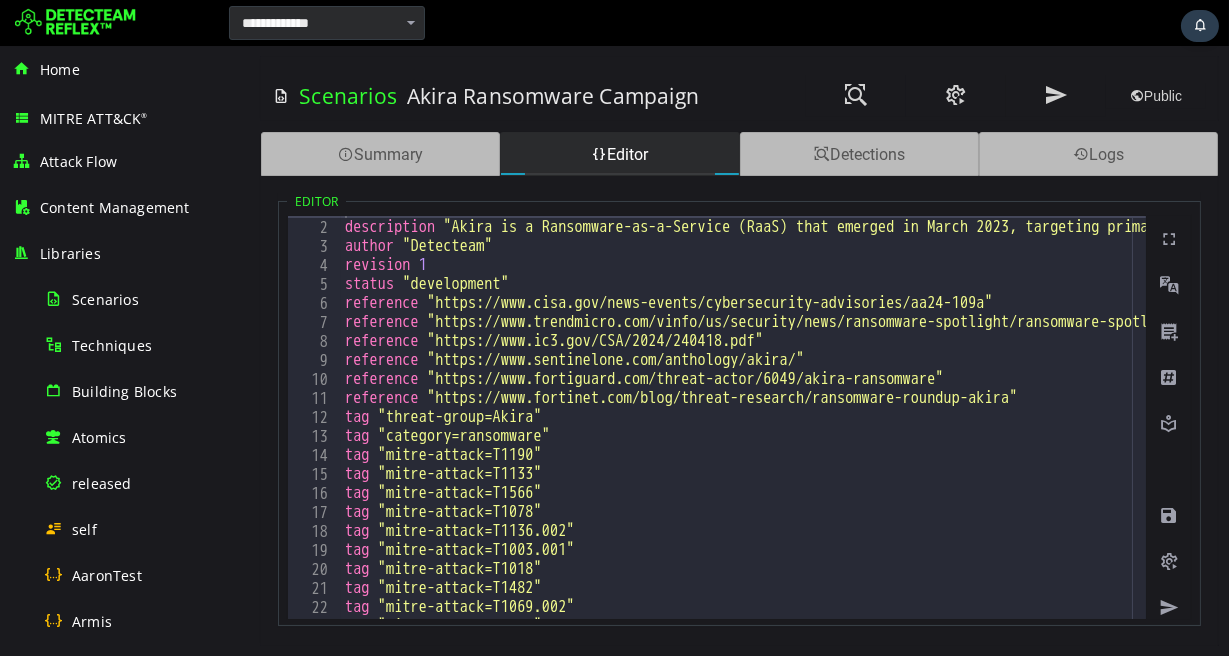 click on "title   "Akira Ransomware Campaign" description   "Akira is a Ransomware-as-a-Service (RaaS) that emerged in March 2023, targeting primarily manufacturing, education, healthcare, financial services, and professional services sectors. It uses various initial access vectors including VPN vulnerabilities (Cisco ASA/FTD), RDP, phishing, and valid credentials, followed by persistence, discovery, lateral movement, data exfiltration, and encryption using ChaCha20 stream cipher and RSA public-key encryption. The threat actor employs double-extortion tactics, stealing sensitive data before encrypting files with .akira, .powerranges, or .akiranew extensions." author   "Detecteam" revision   1 status   "development" reference   "https://www.cisa.gov/news-events/cybersecurity-advisories/aa24-109a" reference   "https://www.trendmicro.com/vinfo/us/security/news/ransomware-spotlight/ransomware-spotlight-akira" reference   "https://www.ic3.gov/CSA/2024/240418.pdf" reference   "https://www.sentinelone.com/anthology/akira/"" at bounding box center [3387, 419] 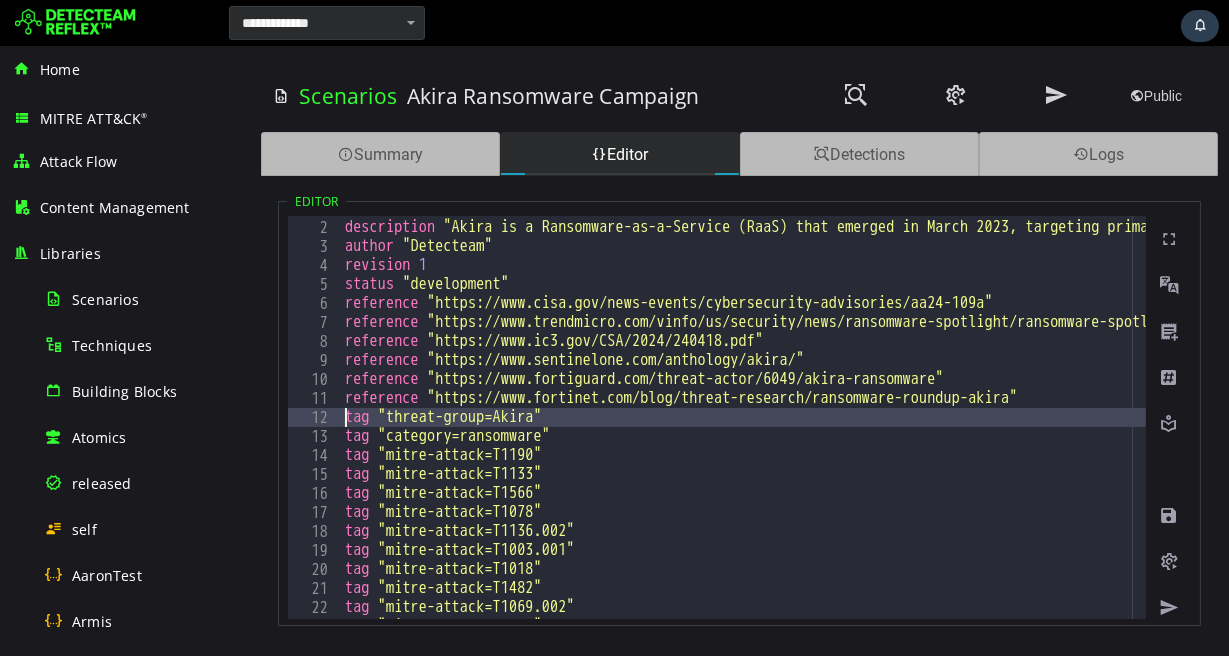 type on "**********" 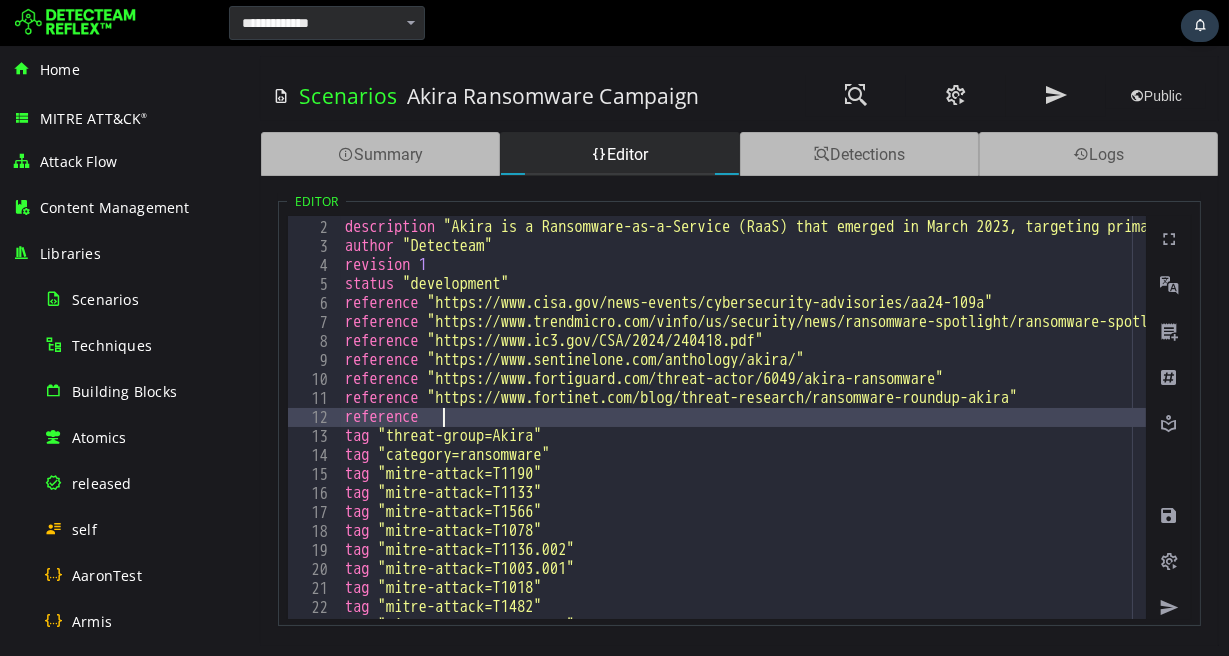 scroll, scrollTop: 0, scrollLeft: 4, axis: horizontal 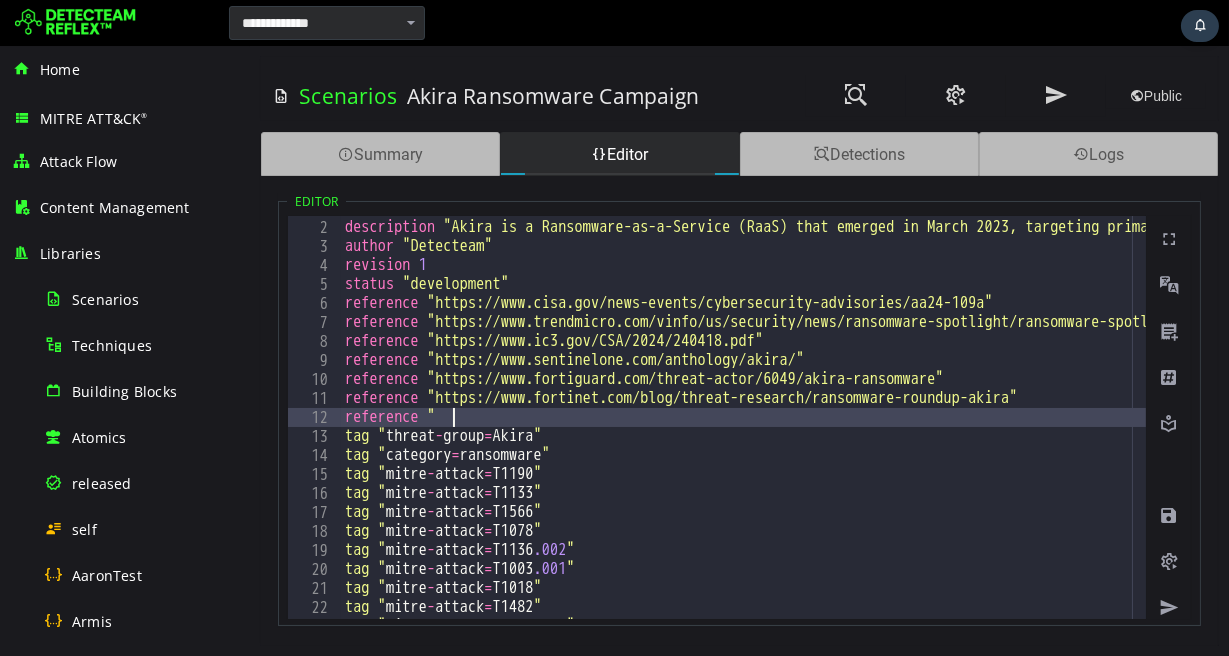 paste on "**********" 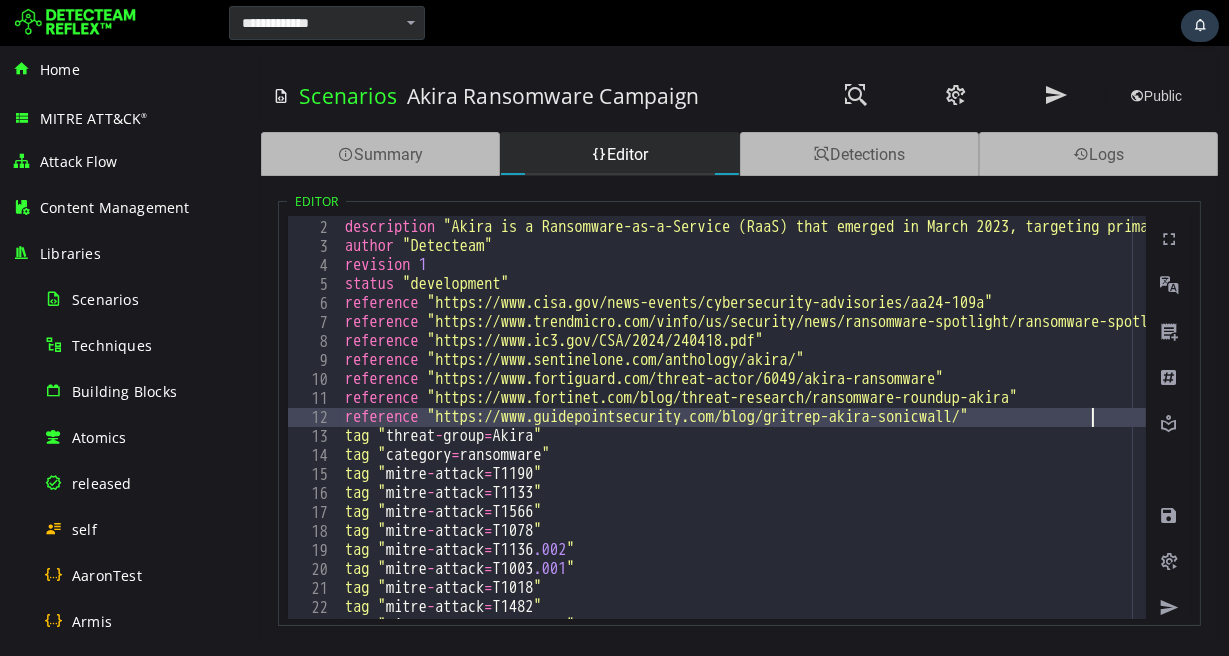 scroll, scrollTop: 0, scrollLeft: 43, axis: horizontal 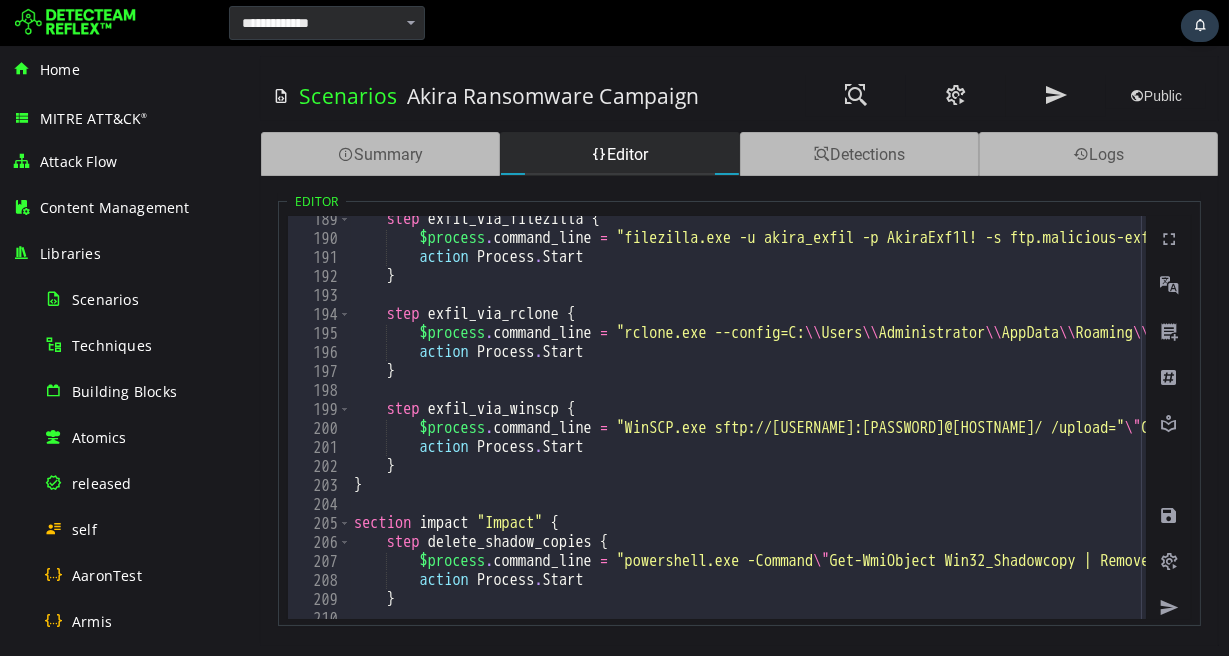 type on "**********" 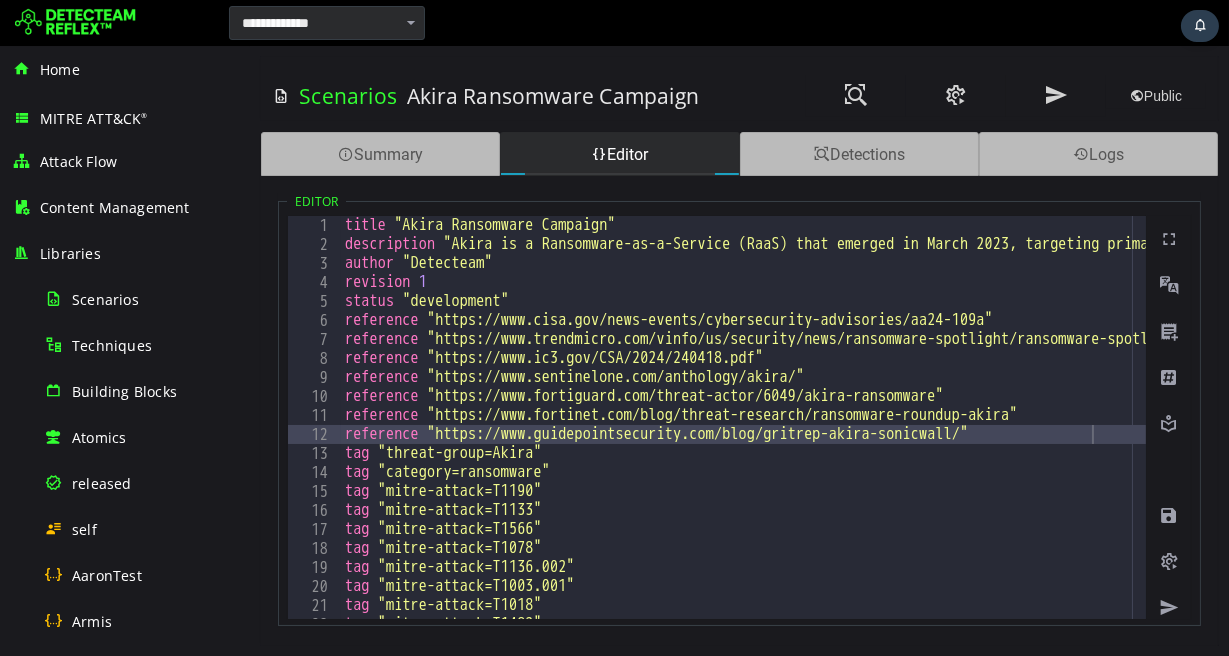 scroll, scrollTop: 0, scrollLeft: 0, axis: both 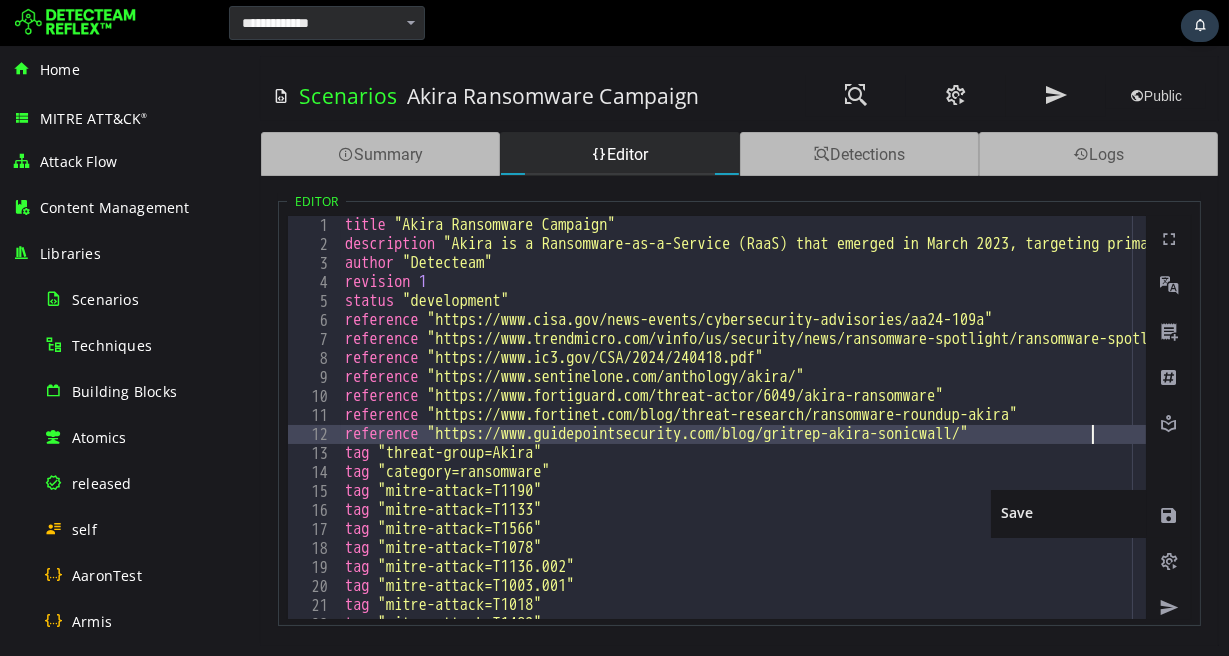 click at bounding box center (1168, 516) 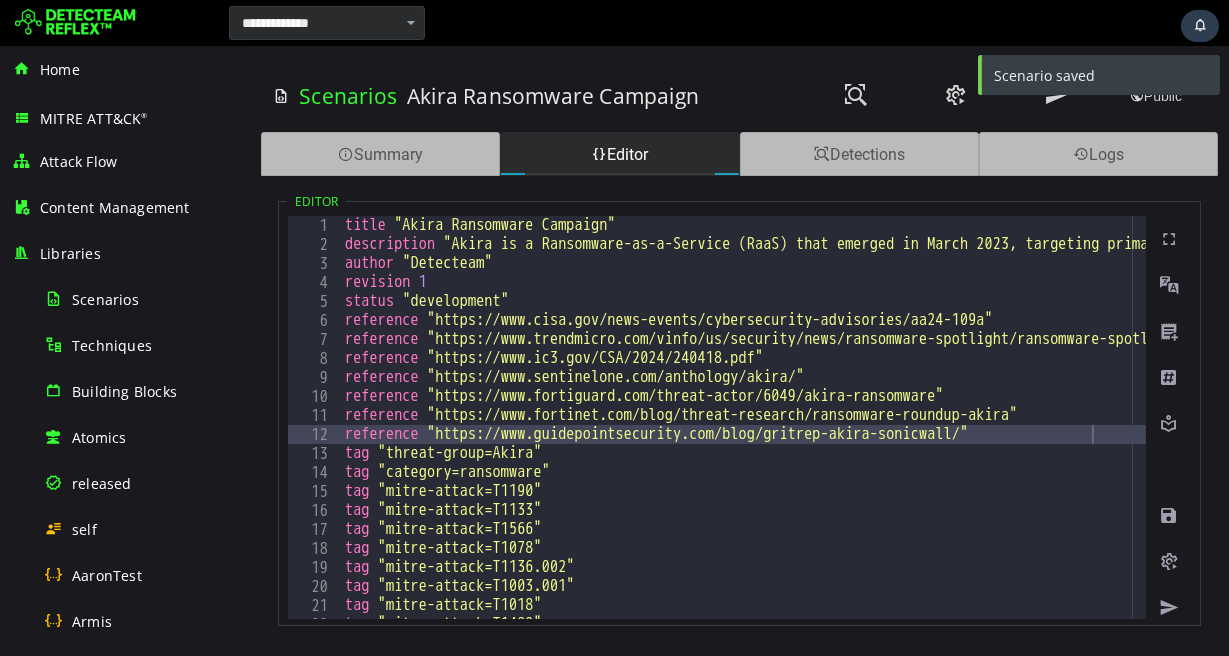 click at bounding box center (75, 23) 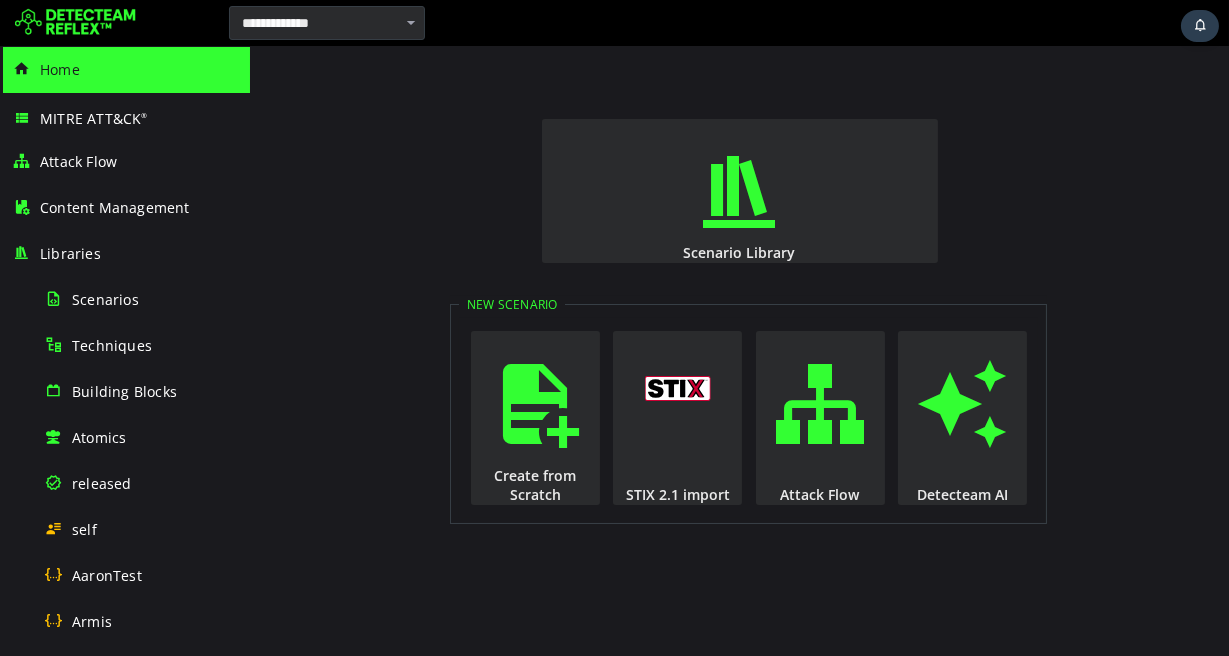 scroll, scrollTop: 0, scrollLeft: 0, axis: both 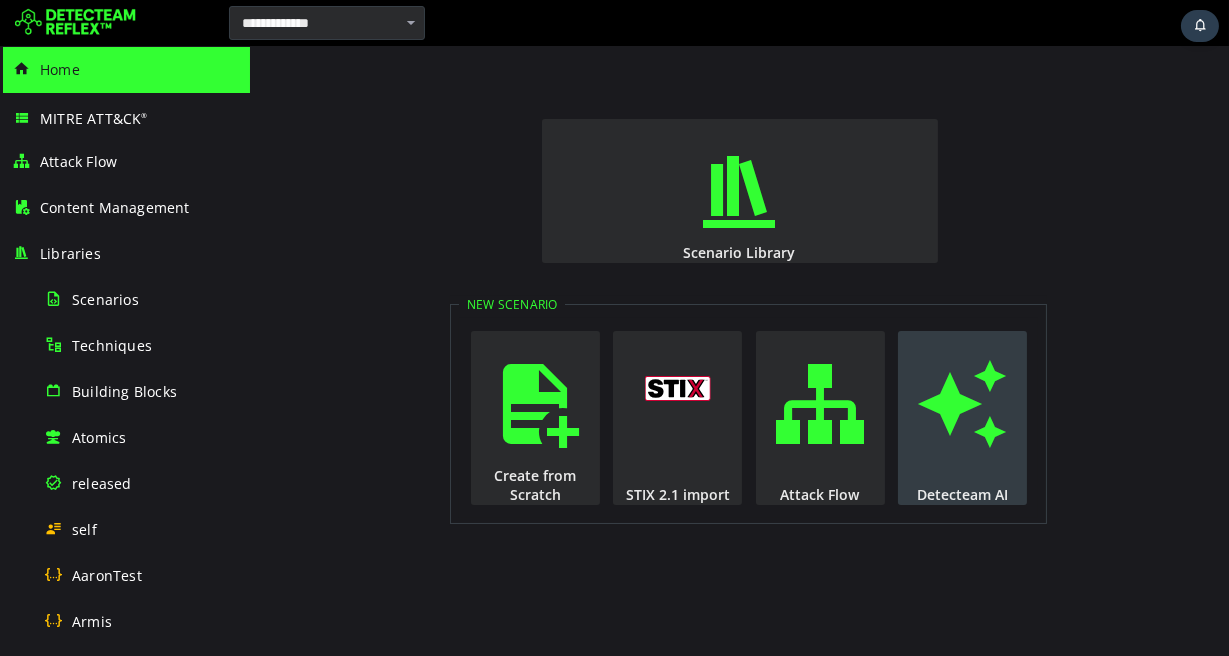 click at bounding box center (961, 404) 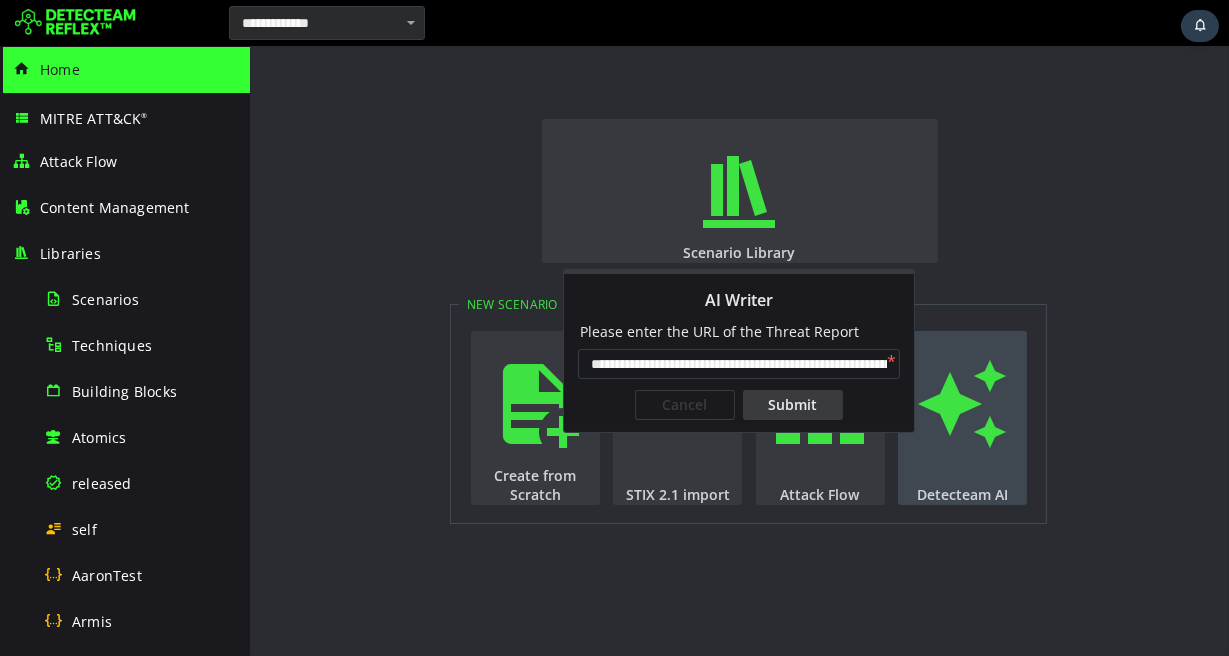 scroll, scrollTop: 0, scrollLeft: 129, axis: horizontal 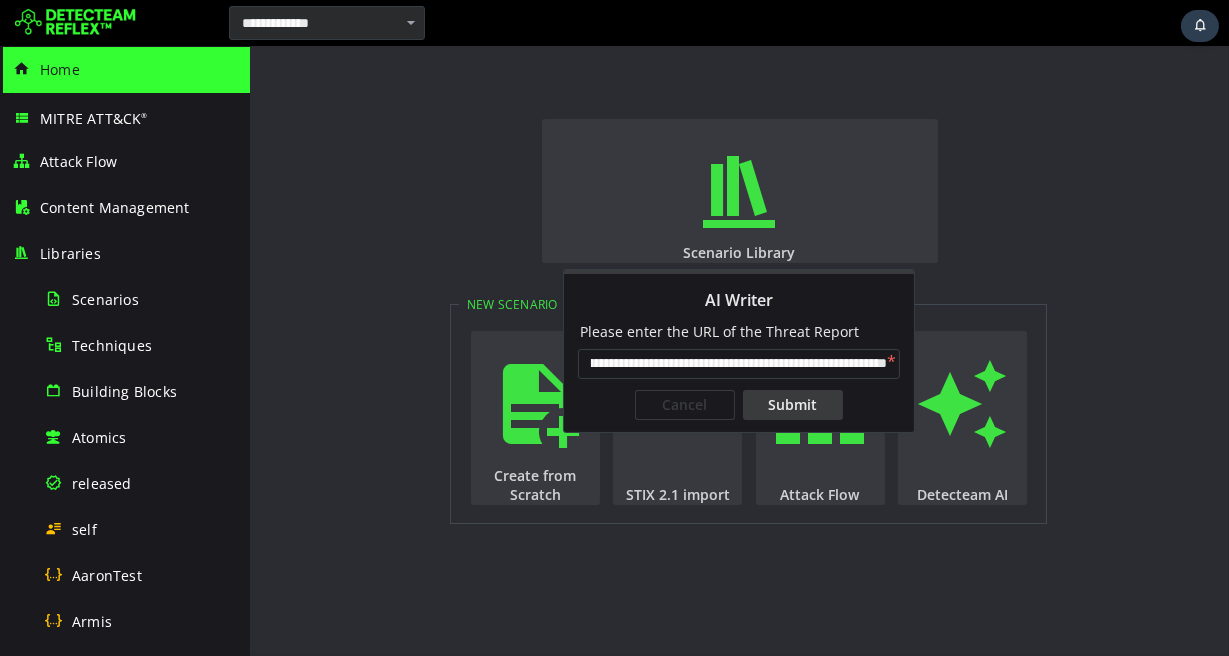type on "**********" 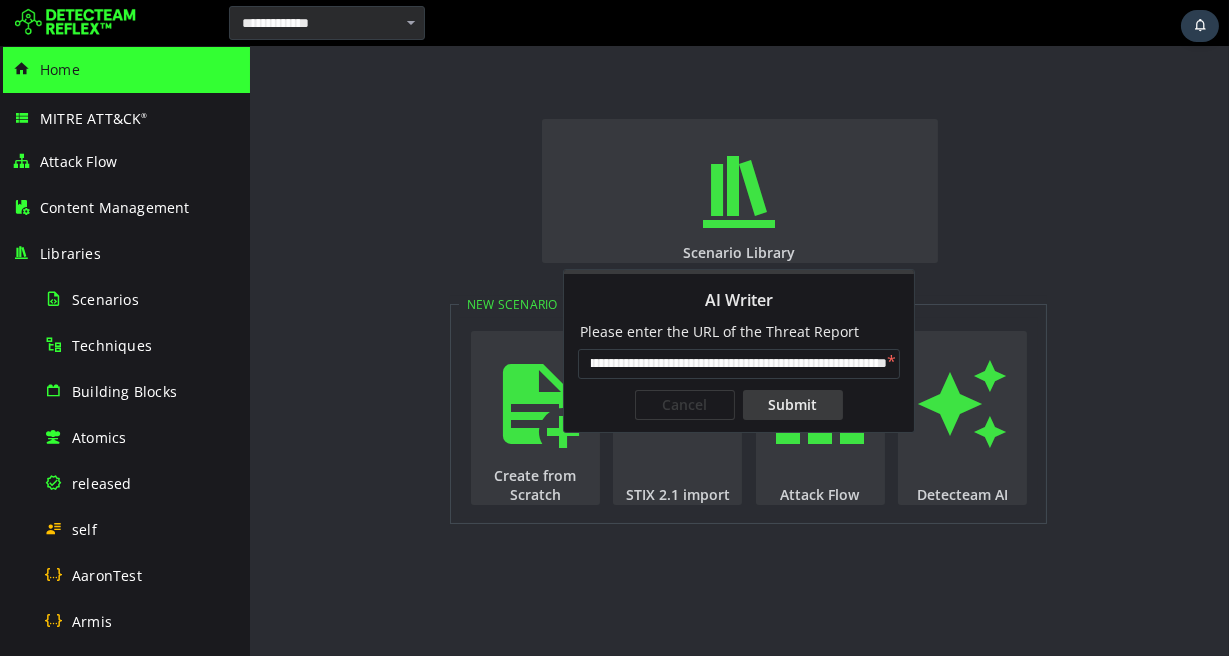 scroll, scrollTop: 0, scrollLeft: 0, axis: both 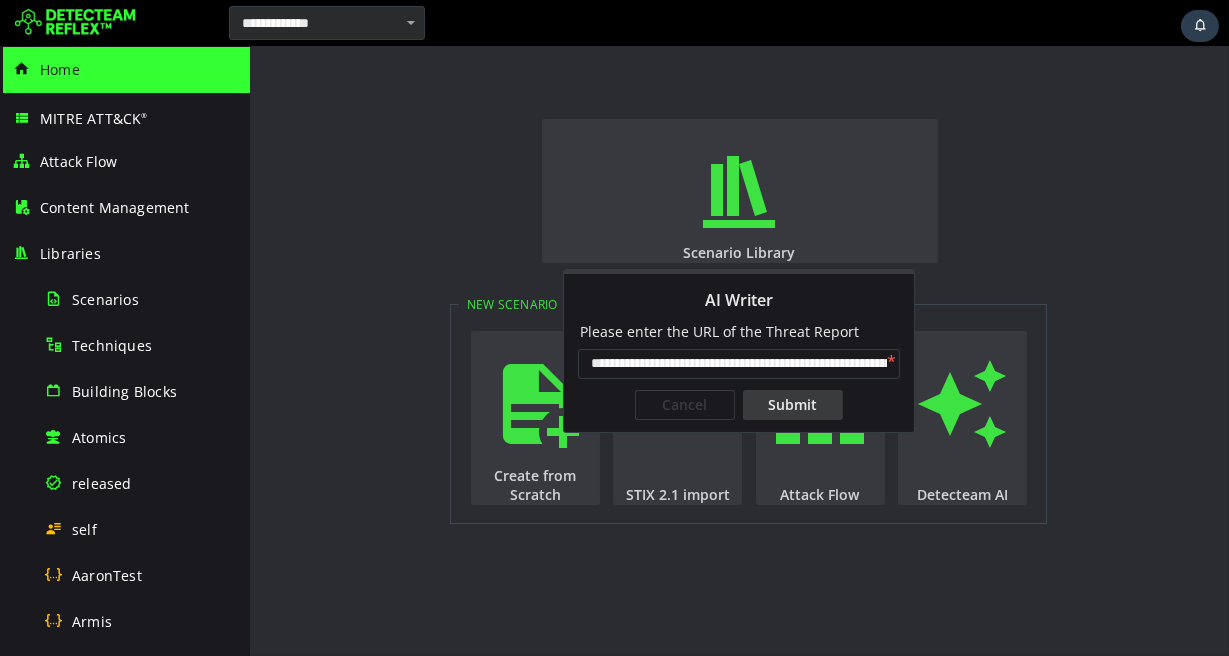 click on "Submit" at bounding box center (792, 405) 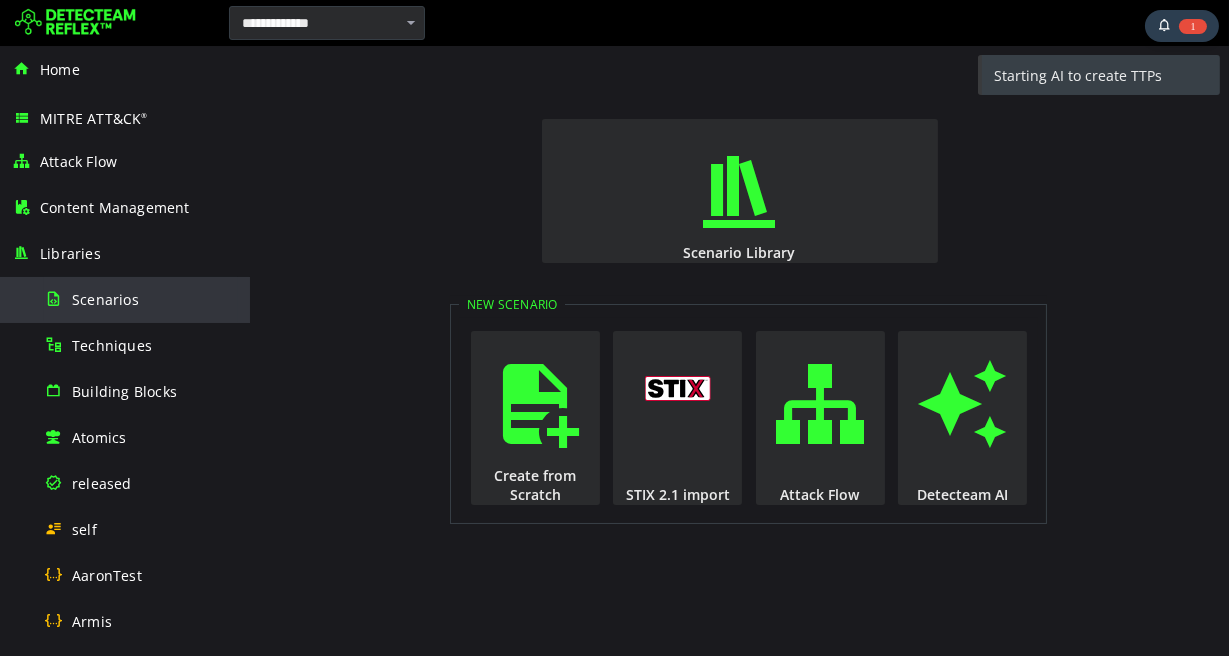 click on "Scenarios" at bounding box center (105, 299) 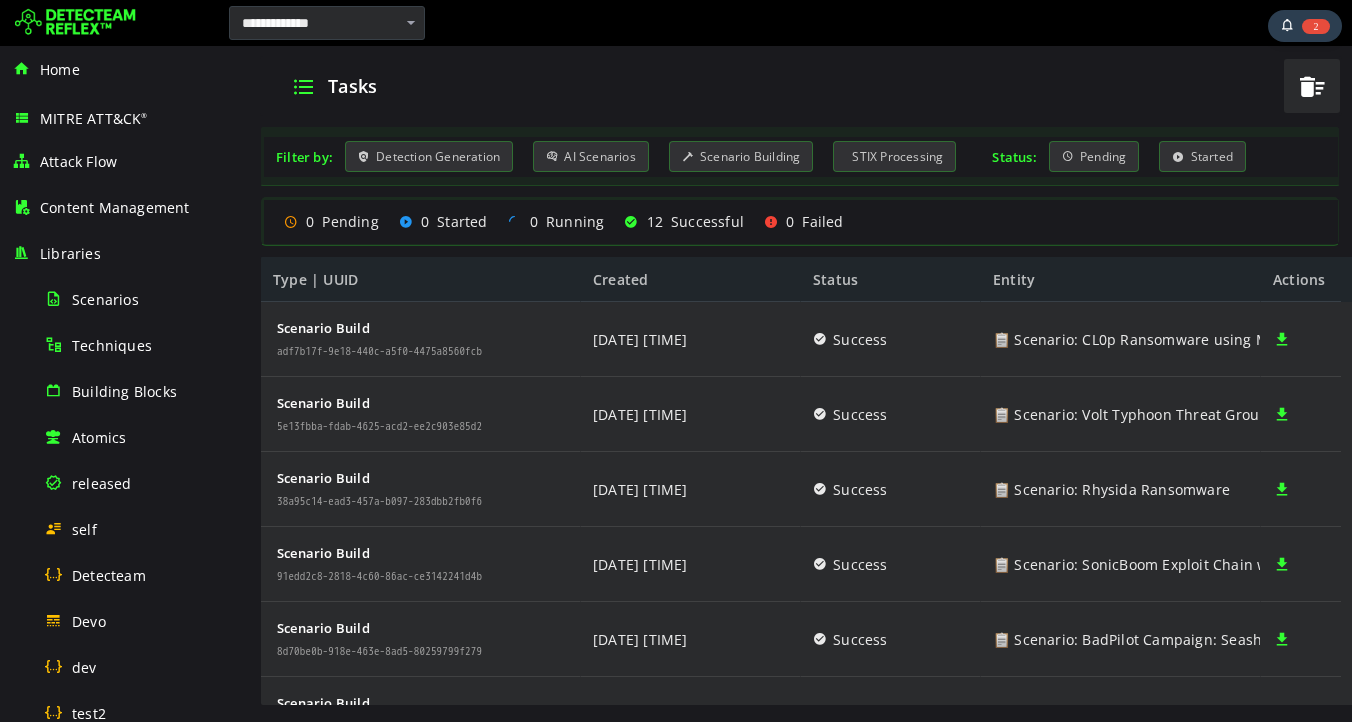 scroll, scrollTop: 0, scrollLeft: 0, axis: both 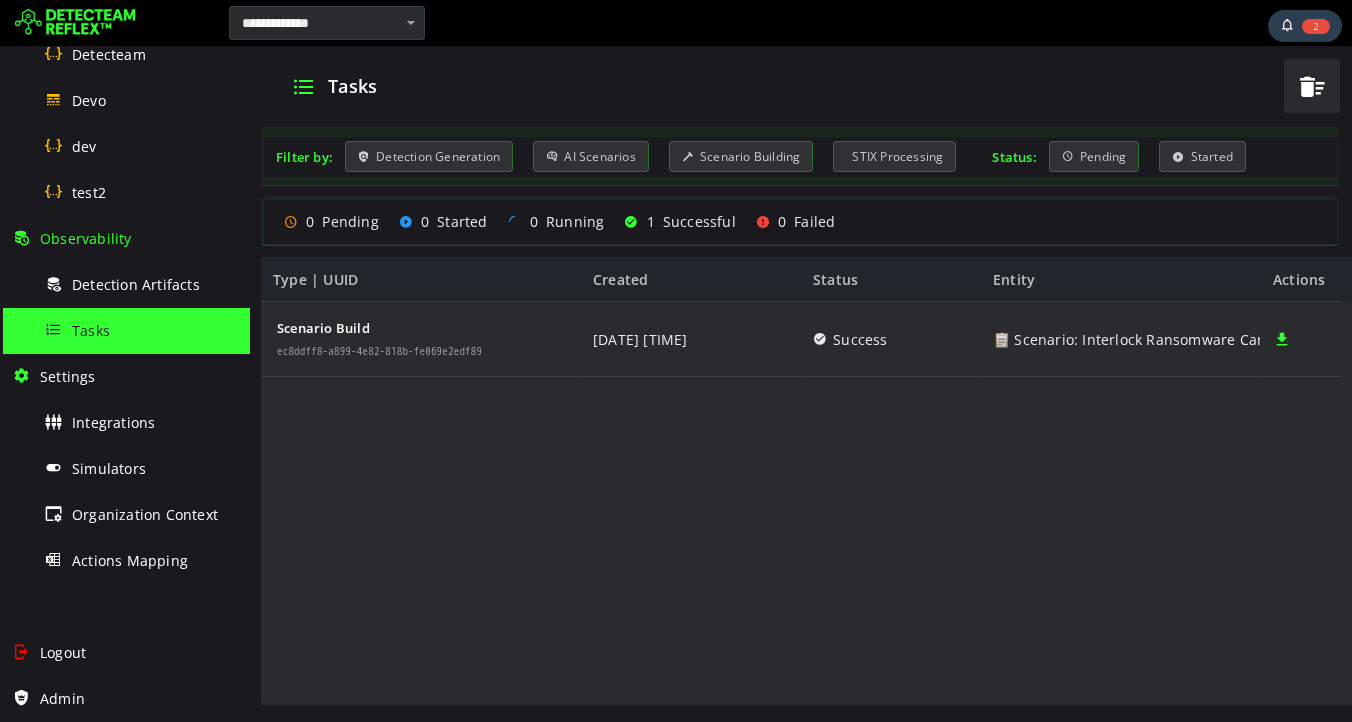 click at bounding box center [890, 23] 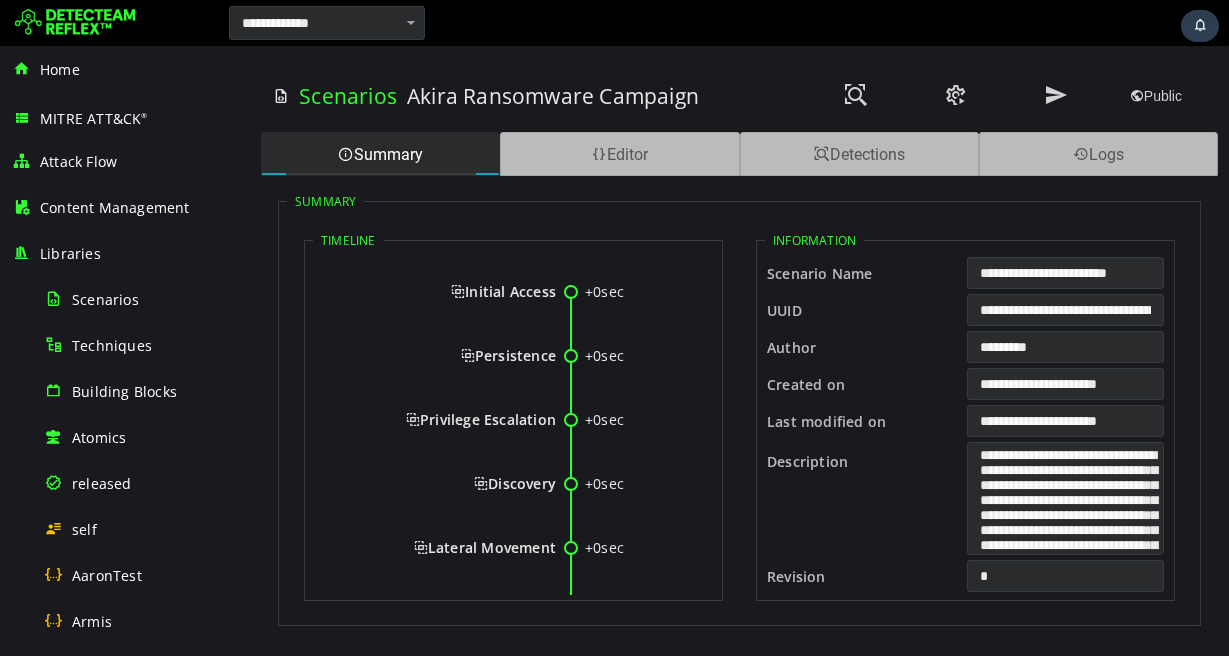 scroll, scrollTop: 0, scrollLeft: 0, axis: both 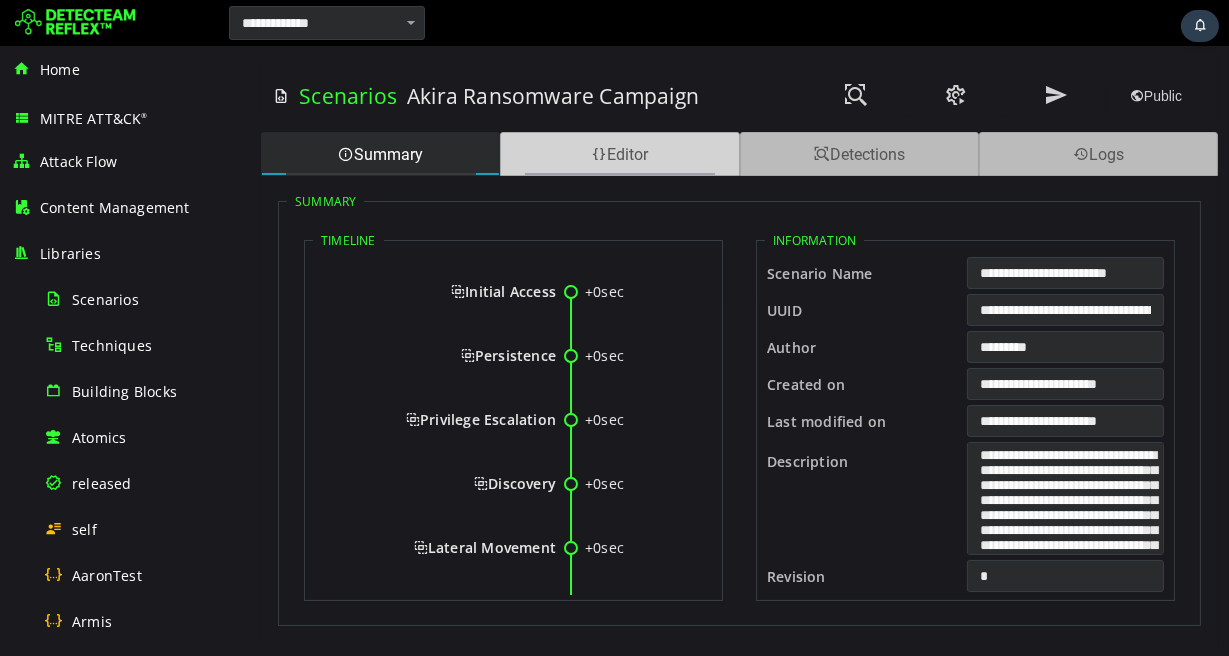 click on "Editor" at bounding box center [618, 154] 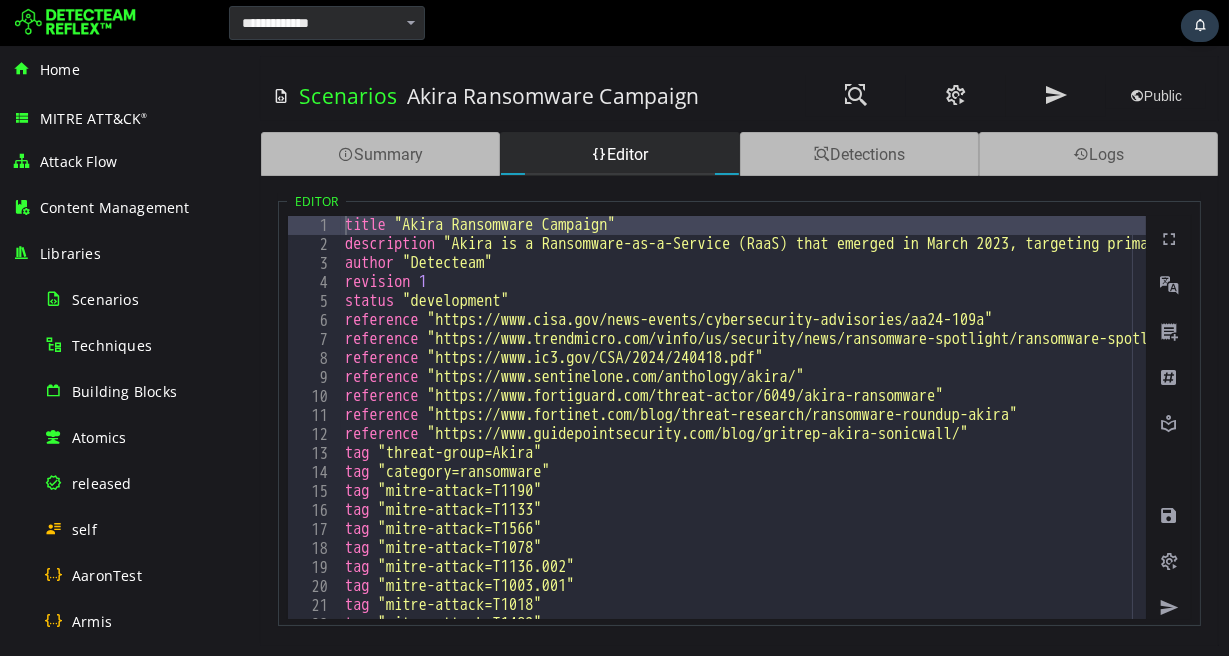 click on "title   "Akira Ransomware Campaign" description   "Akira is a Ransomware-as-a-Service (RaaS) that emerged in March 2023, targeting primarily manufacturing, education, healthcare, financial services, and professional services sectors. It uses various initial access vectors including VPN vulnerabilities (Cisco ASA/FTD), RDP, phishing, and valid credentials, followed by persistence, discovery, lateral movement, data exfiltration, and encryption using ChaCha20 stream cipher and RSA public-key encryption. The threat actor employs double-extortion tactics, stealing sensitive data before encrypting files with .akira, .powerranges, or .akiranew extensions." author   "Detecteam" revision   1 status   "development" reference   "https://www.cisa.gov/news-events/cybersecurity-advisories/aa24-109a" reference   "https://www.trendmicro.com/vinfo/us/security/news/ransomware-spotlight/ransomware-spotlight-akira" reference   "https://www.ic3.gov/CSA/2024/240418.pdf" reference   "https://www.sentinelone.com/anthology/akira/"" at bounding box center [3387, 436] 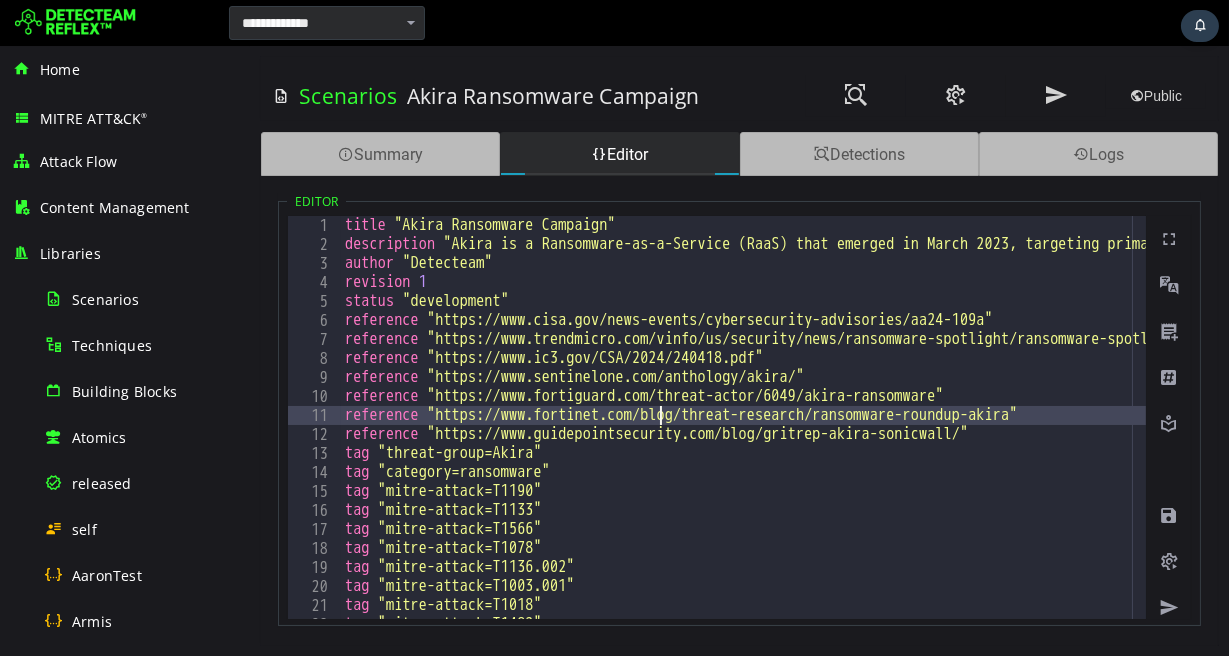 type on "*" 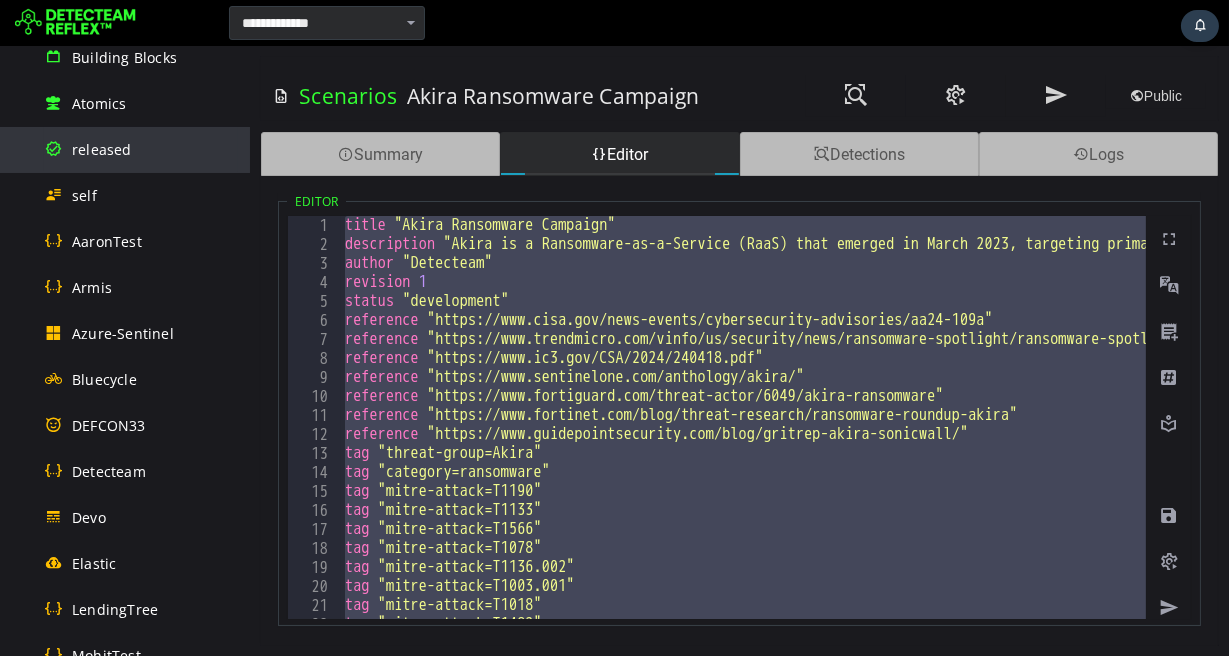 scroll, scrollTop: 336, scrollLeft: 0, axis: vertical 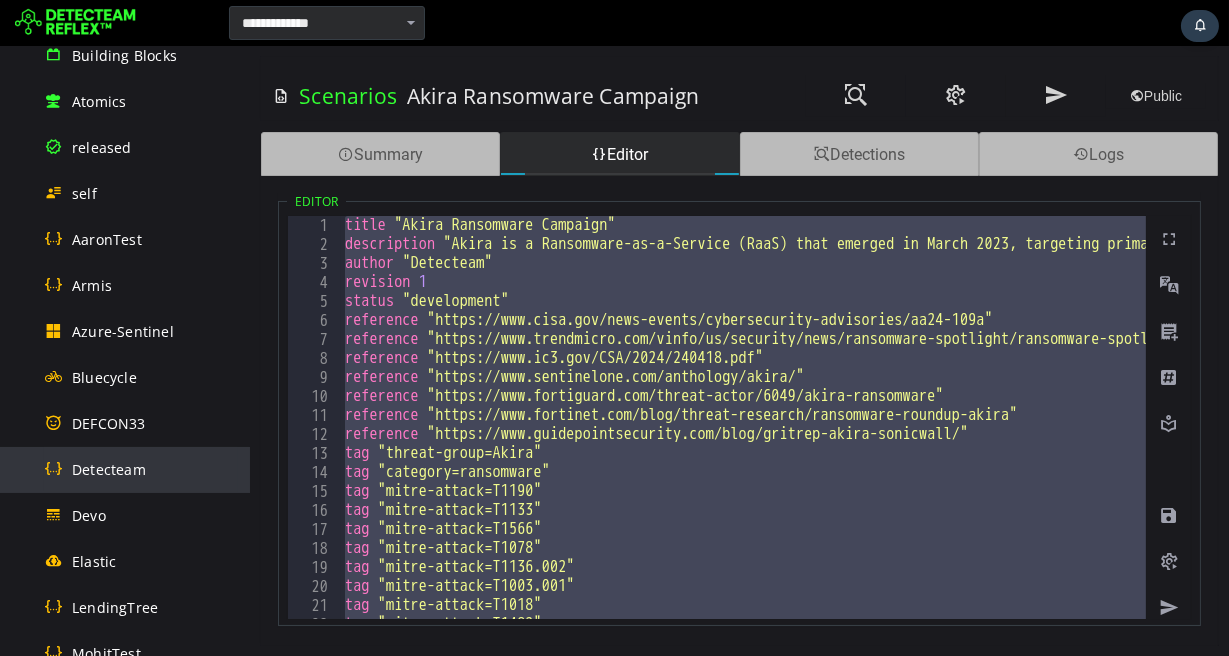 click on "Detecteam" at bounding box center [109, 469] 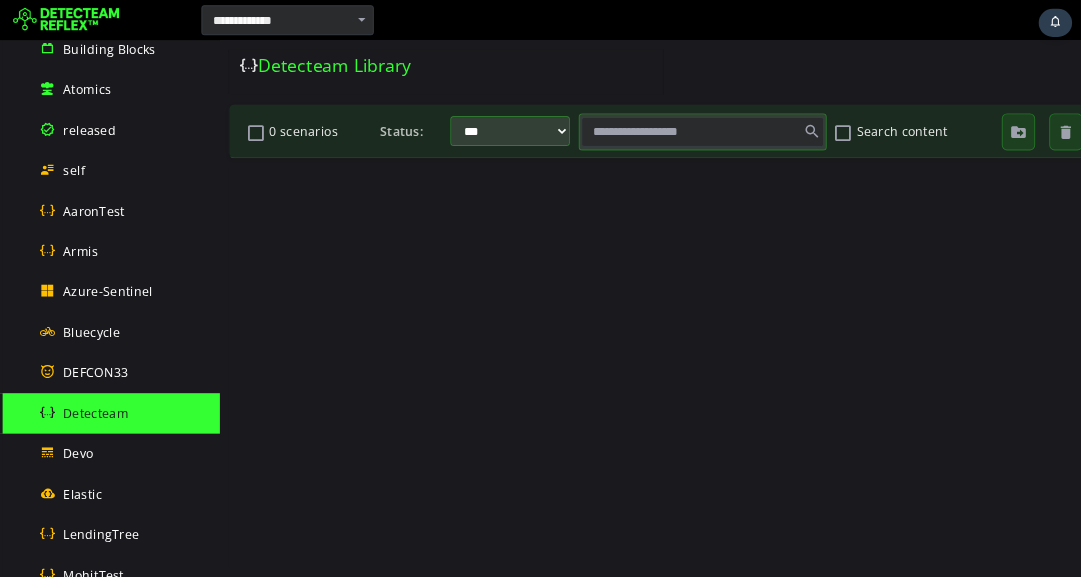 scroll, scrollTop: 0, scrollLeft: 0, axis: both 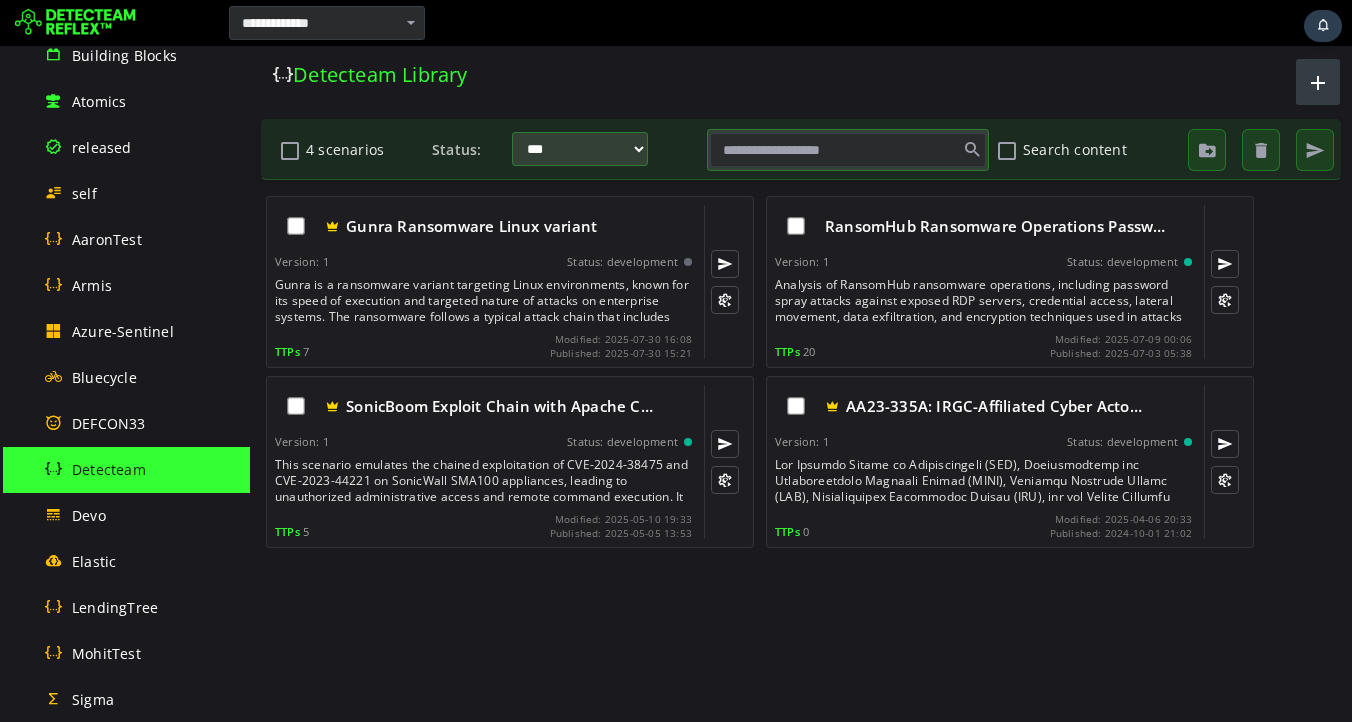click at bounding box center [1318, 82] 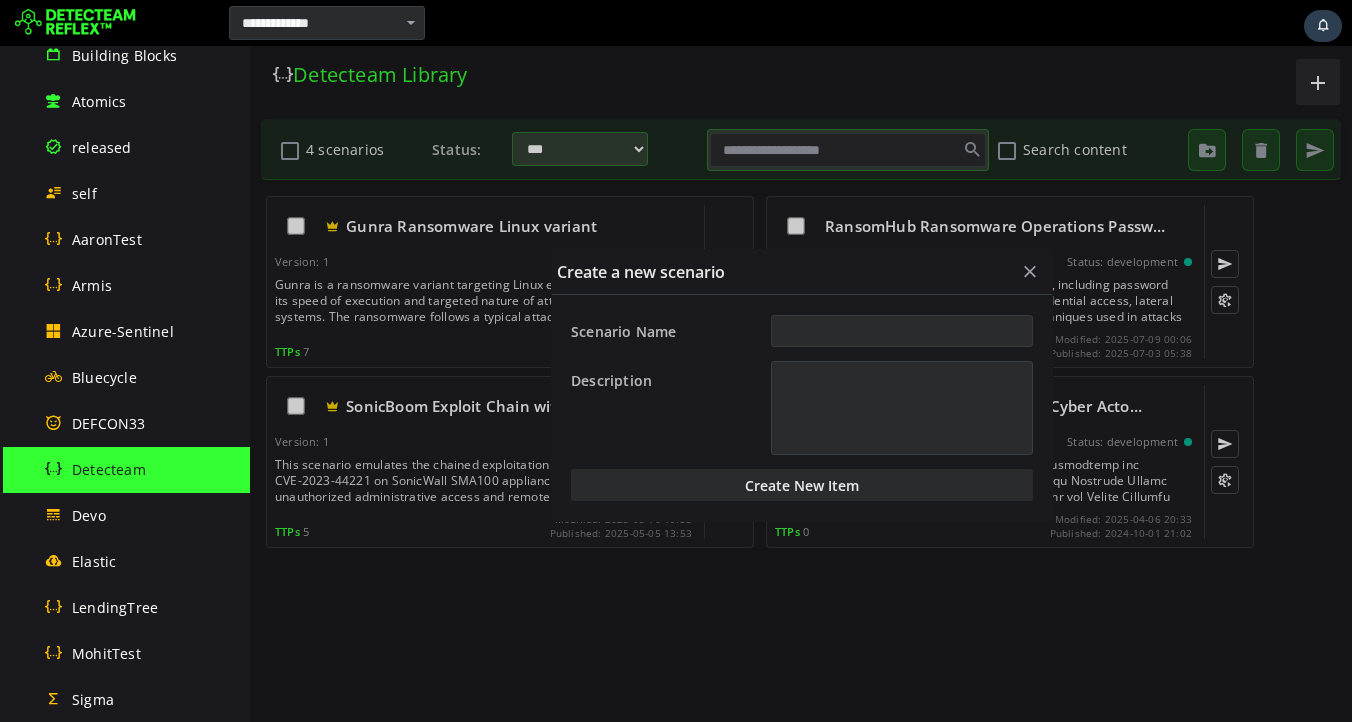 click on "Scenario Name" at bounding box center (902, 331) 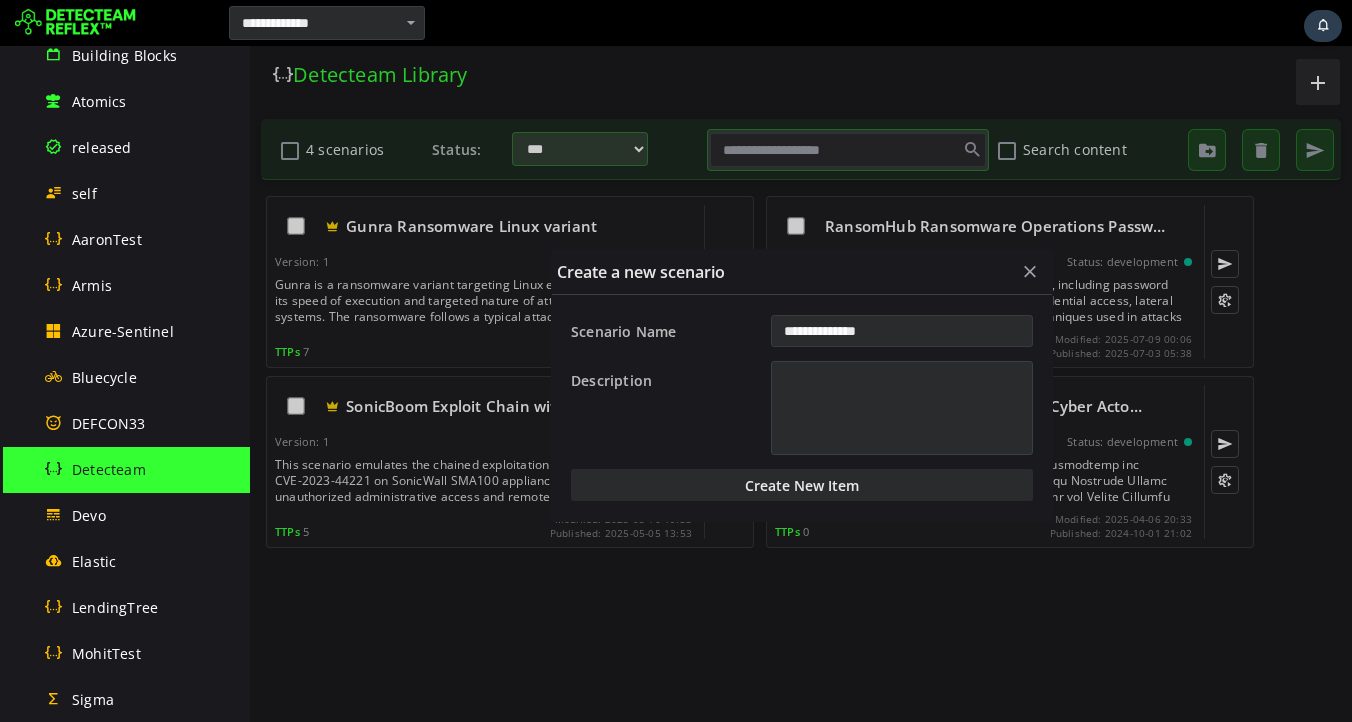 type on "**********" 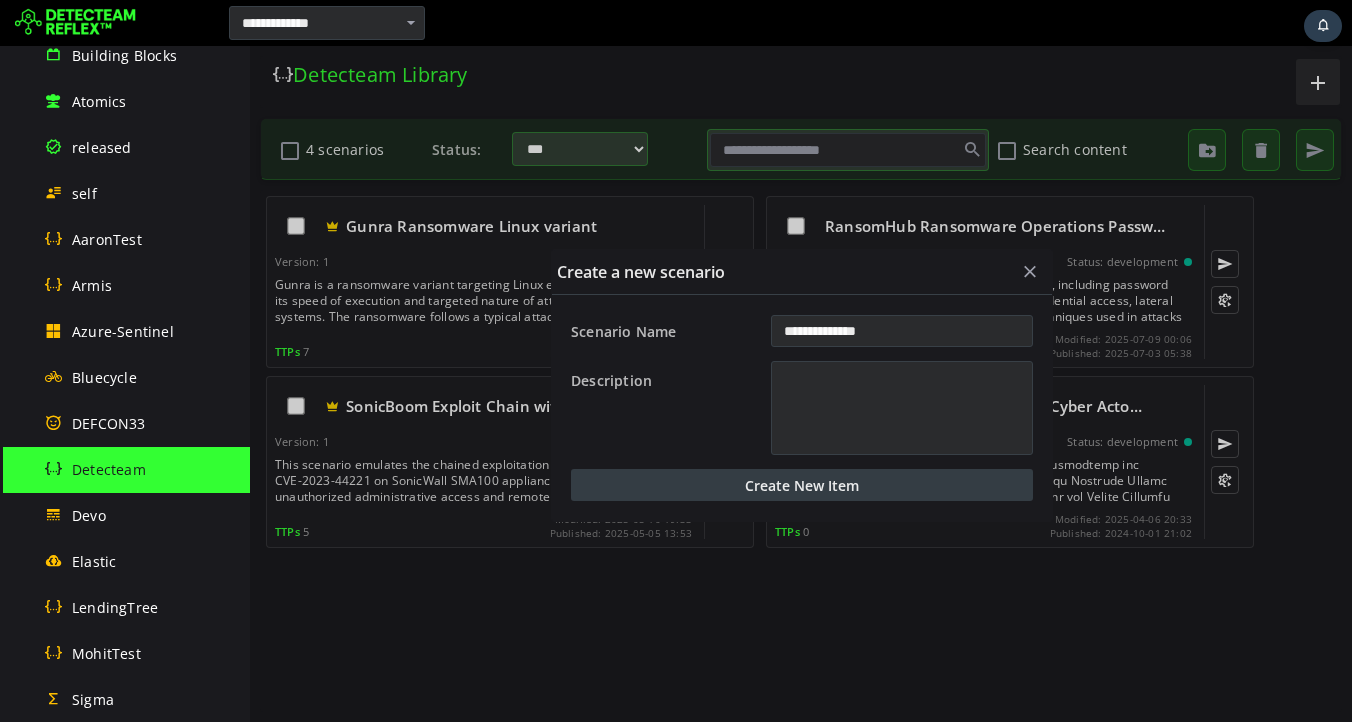 click on "Create New Item" at bounding box center [802, 485] 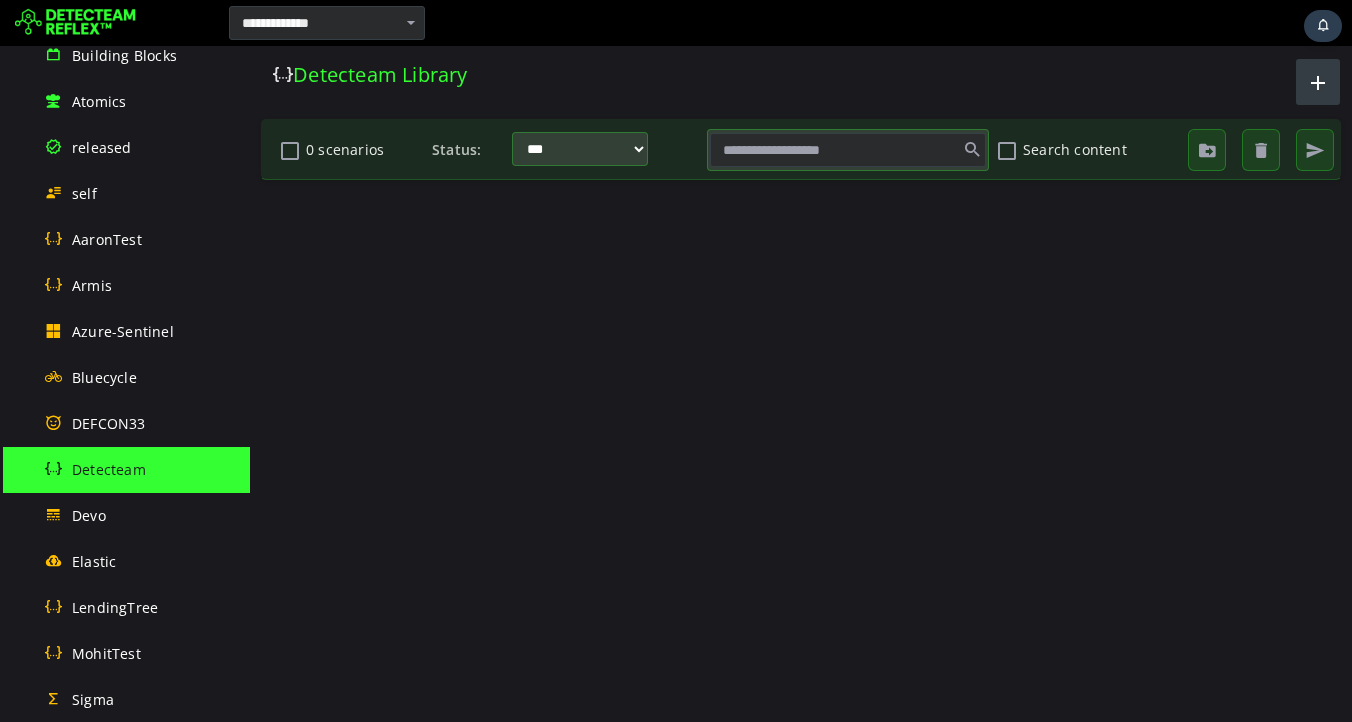 scroll, scrollTop: 0, scrollLeft: 0, axis: both 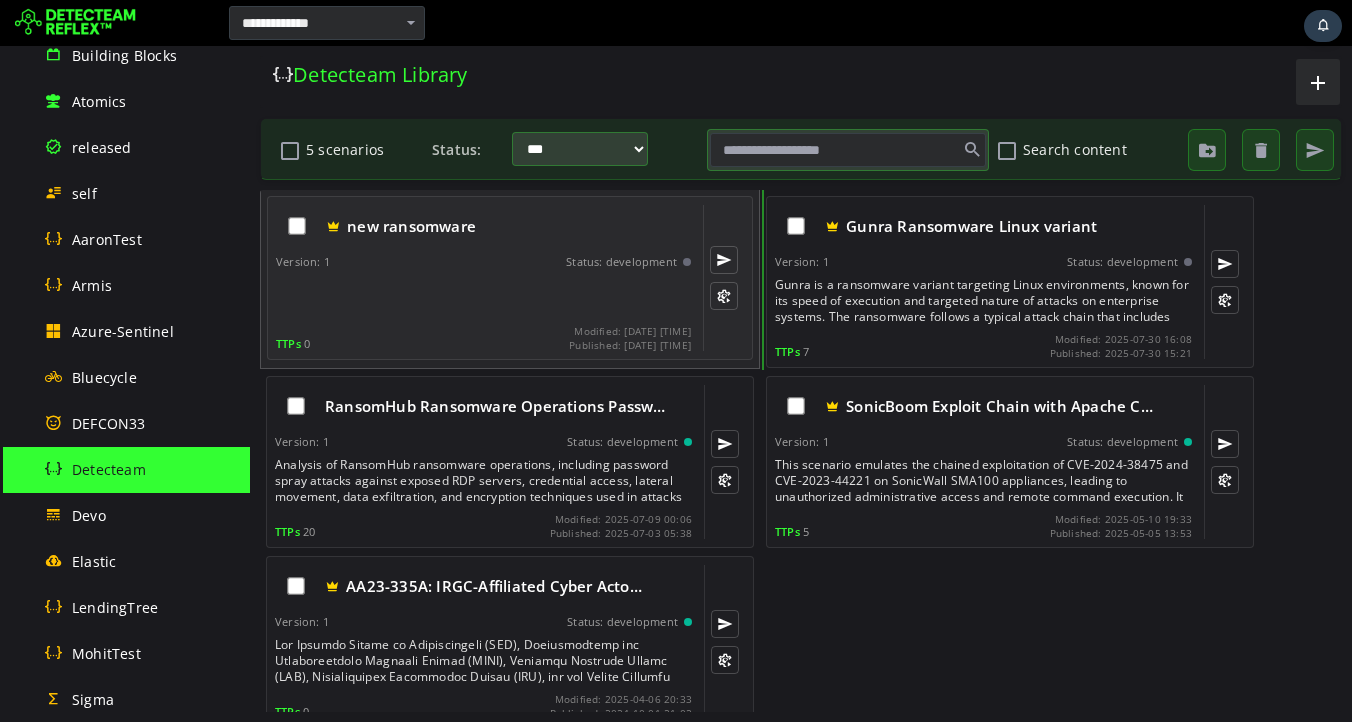 click on "new ransomware
Version: 1
Status: development
TTPs
0
Modified: 2025-08-06 20:26
Published: 2025-08-06 20:26" at bounding box center [483, 278] 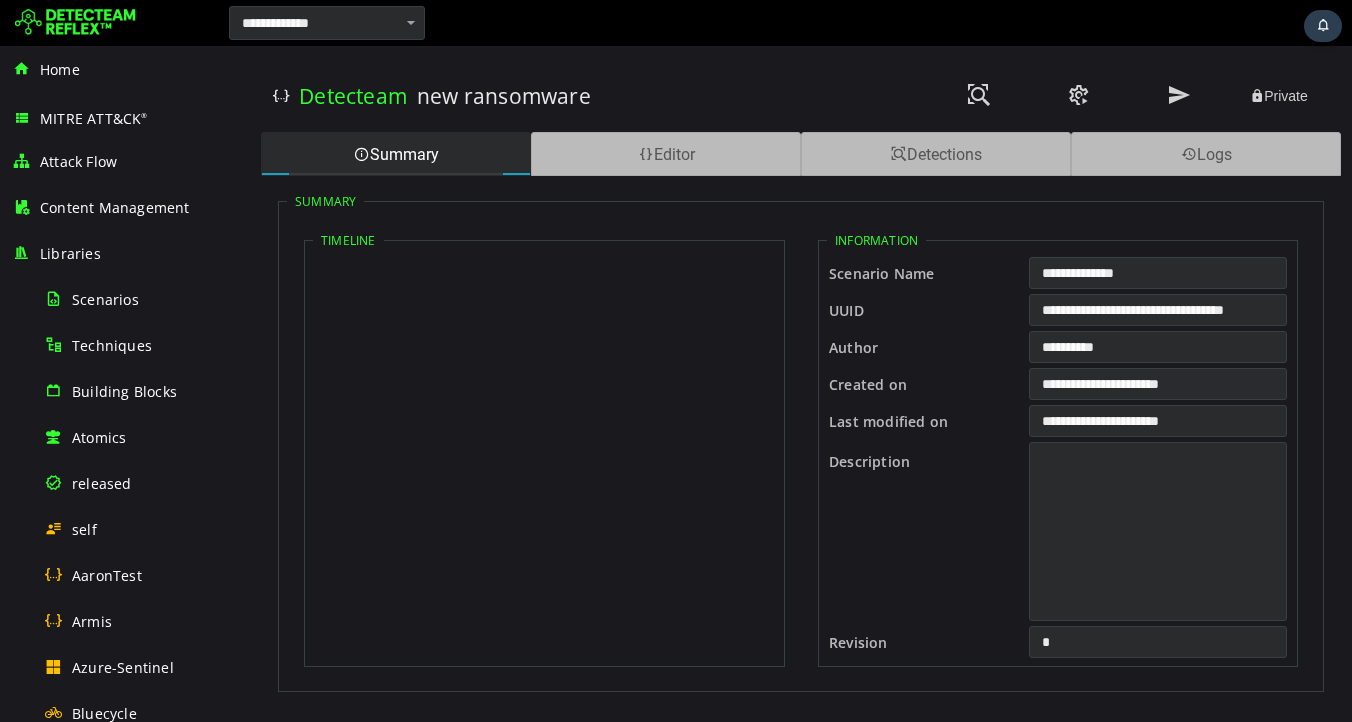 scroll, scrollTop: 0, scrollLeft: 0, axis: both 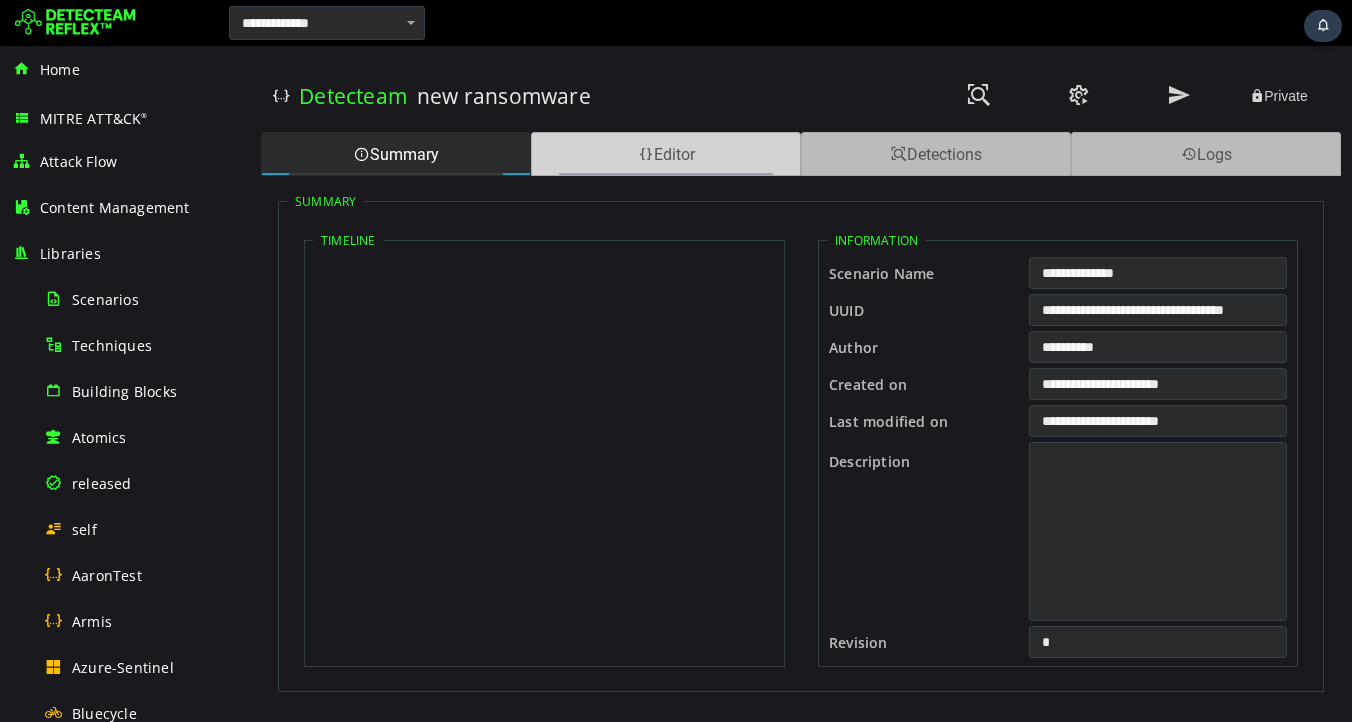 click on "Editor" at bounding box center [666, 154] 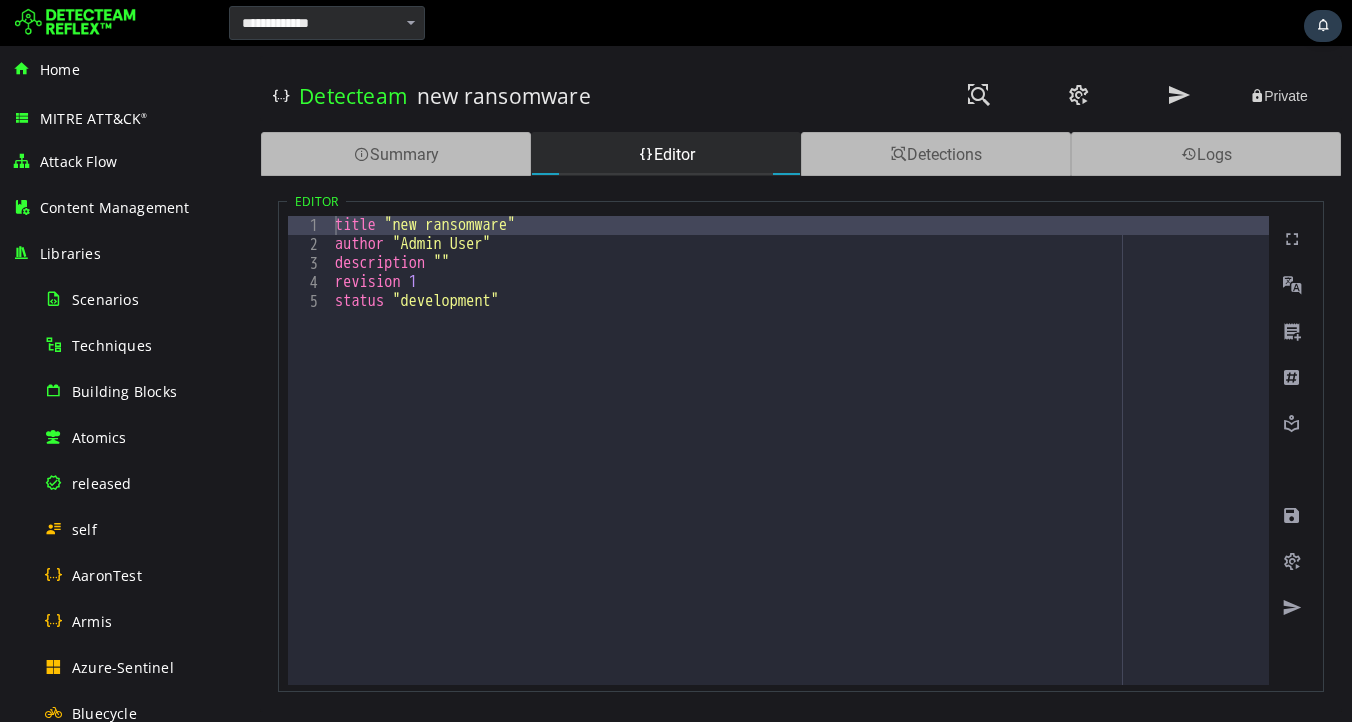 click on "title   "new ransomware" author   "Admin User" description   "" revision   1 status   "development"" at bounding box center [800, 469] 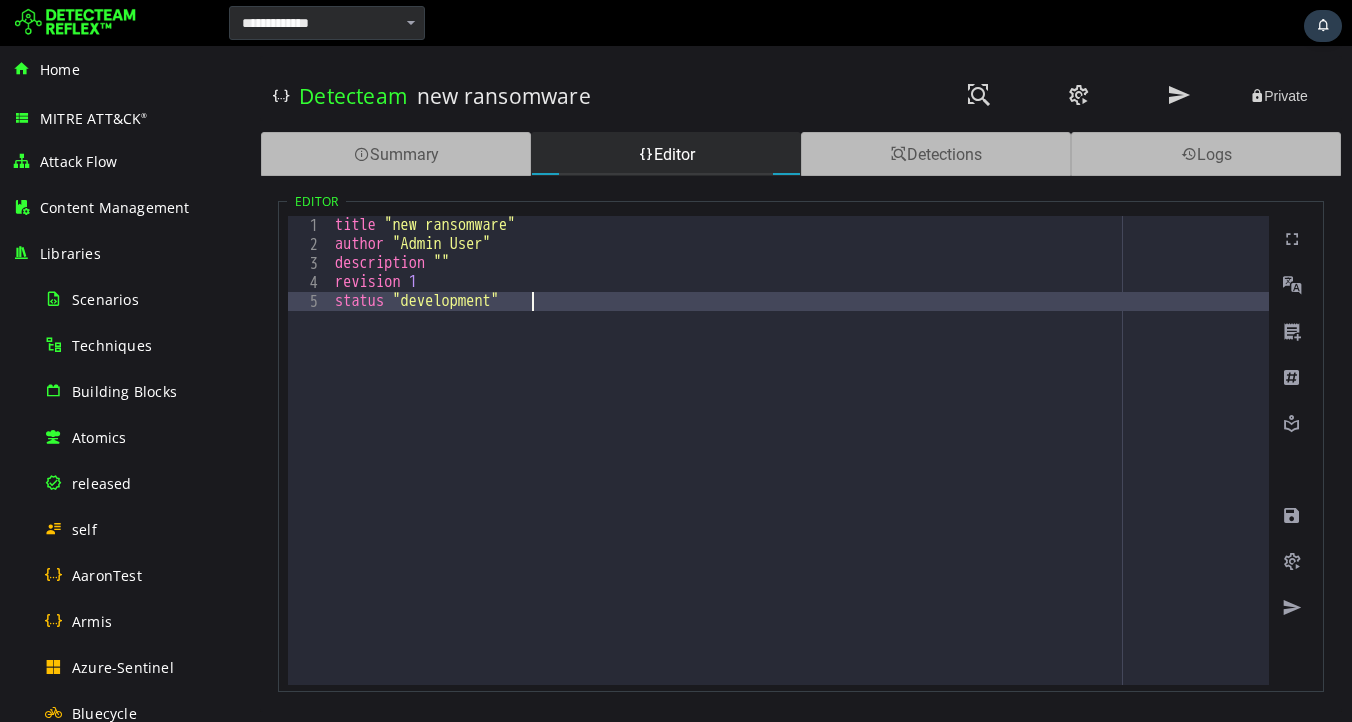 type on "**********" 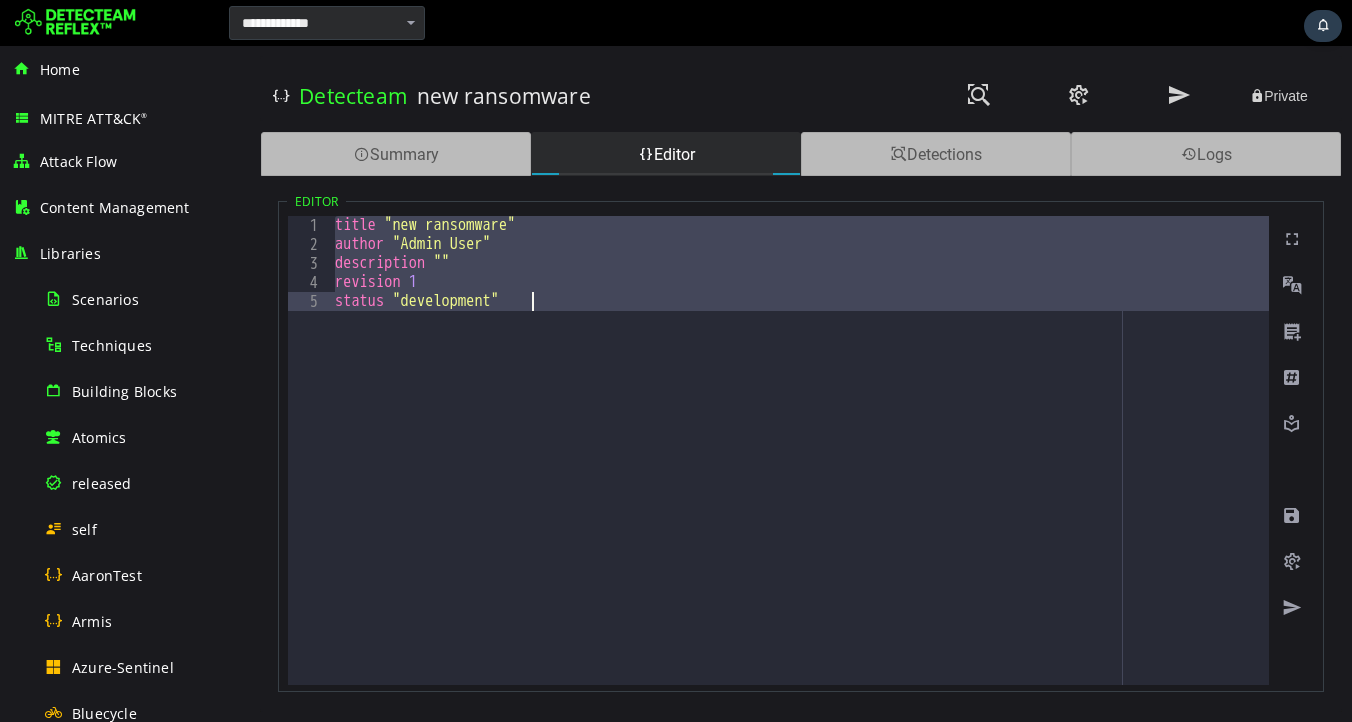 paste 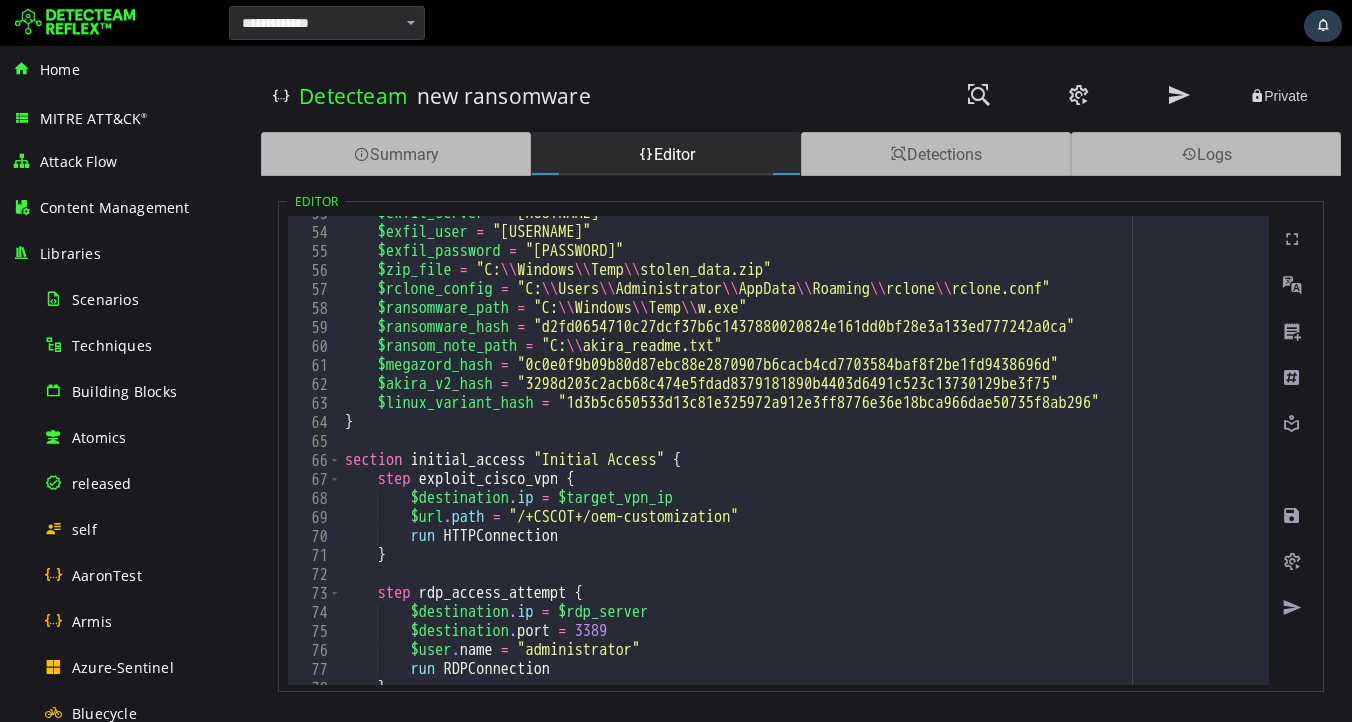 scroll, scrollTop: 0, scrollLeft: 0, axis: both 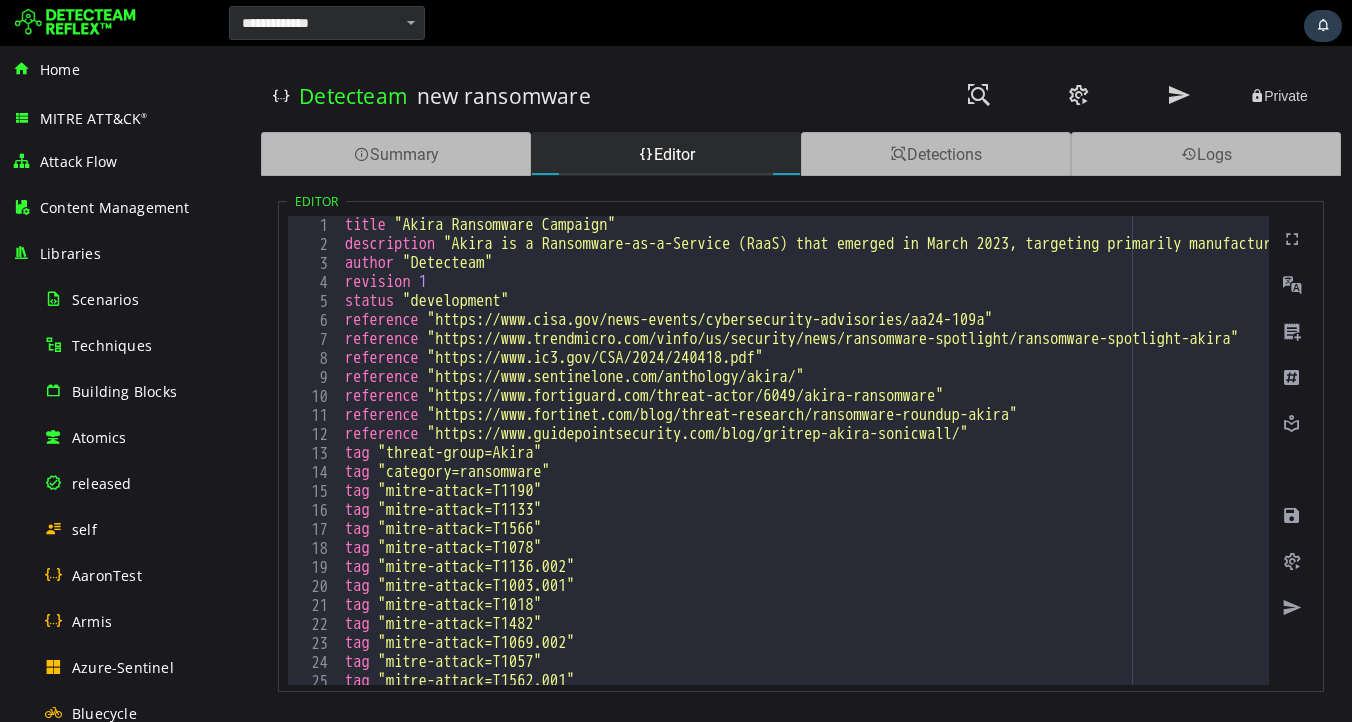 click on "title   "Akira Ransomware Campaign" description   "Akira is a Ransomware-as-a-Service (RaaS) that emerged in March 2023, targeting primarily manufacturing, education, healthcare, financial services, and professional services sectors. It uses various initial access vectors including VPN vulnerabilities (Cisco ASA/FTD), RDP, phishing, and valid credentials, followed by persistence, discovery, lateral movement, data exfiltration, and encryption using ChaCha20 stream cipher and RSA public-key encryption. The threat actor employs double-extortion tactics, stealing sensitive data before encrypting files with .akira, .powerranges, or .akiranew extensions." author   "Detecteam" revision   1 status   "development" reference   "https://www.cisa.gov/news-events/cybersecurity-advisories/aa24-109a" reference   "https://www.trendmicro.com/vinfo/us/security/news/ransomware-spotlight/ransomware-spotlight-akira" reference   "https://www.ic3.gov/CSA/2024/240418.pdf" reference   "https://www.sentinelone.com/anthology/akira/"" at bounding box center [3388, 469] 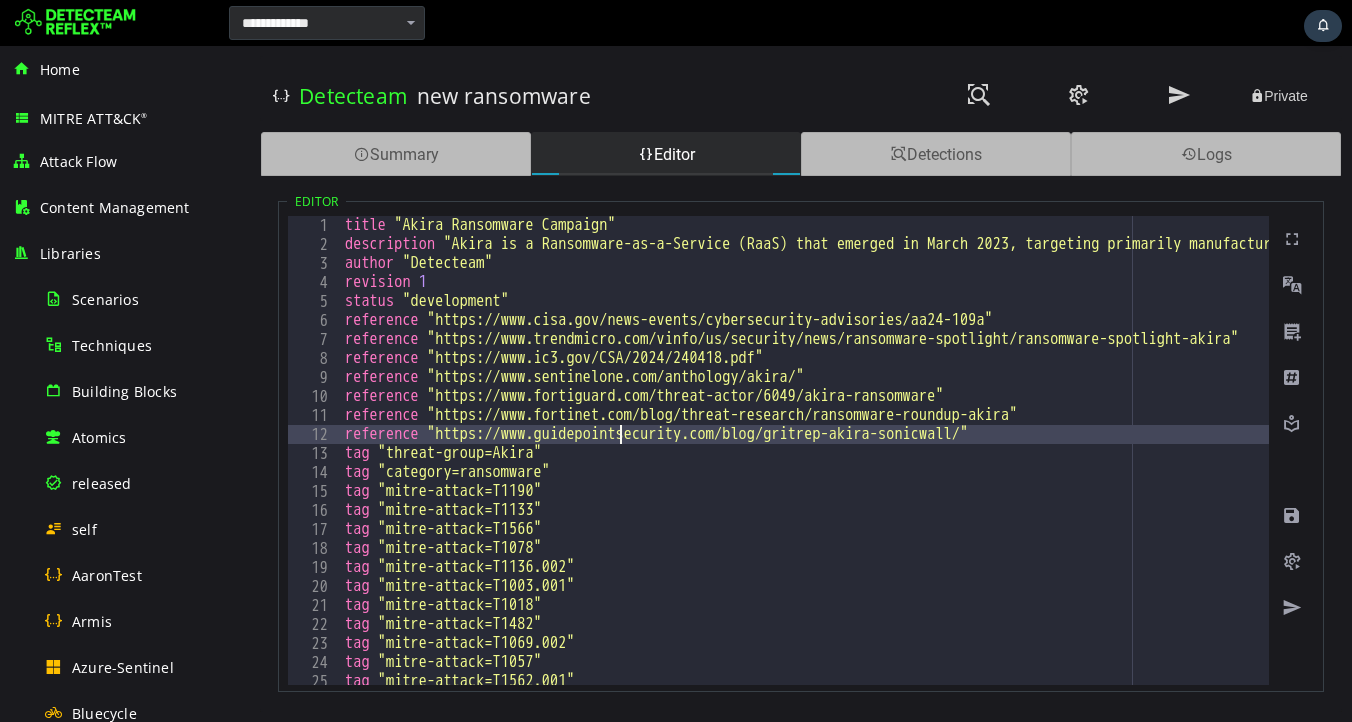click on "title   "Akira Ransomware Campaign" description   "Akira is a Ransomware-as-a-Service (RaaS) that emerged in March 2023, targeting primarily manufacturing, education, healthcare, financial services, and professional services sectors. It uses various initial access vectors including VPN vulnerabilities (Cisco ASA/FTD), RDP, phishing, and valid credentials, followed by persistence, discovery, lateral movement, data exfiltration, and encryption using ChaCha20 stream cipher and RSA public-key encryption. The threat actor employs double-extortion tactics, stealing sensitive data before encrypting files with .akira, .powerranges, or .akiranew extensions." author   "Detecteam" revision   1 status   "development" reference   "https://www.cisa.gov/news-events/cybersecurity-advisories/aa24-109a" reference   "https://www.trendmicro.com/vinfo/us/security/news/ransomware-spotlight/ransomware-spotlight-akira" reference   "https://www.ic3.gov/CSA/2024/240418.pdf" reference   "https://www.sentinelone.com/anthology/akira/"" at bounding box center (3388, 469) 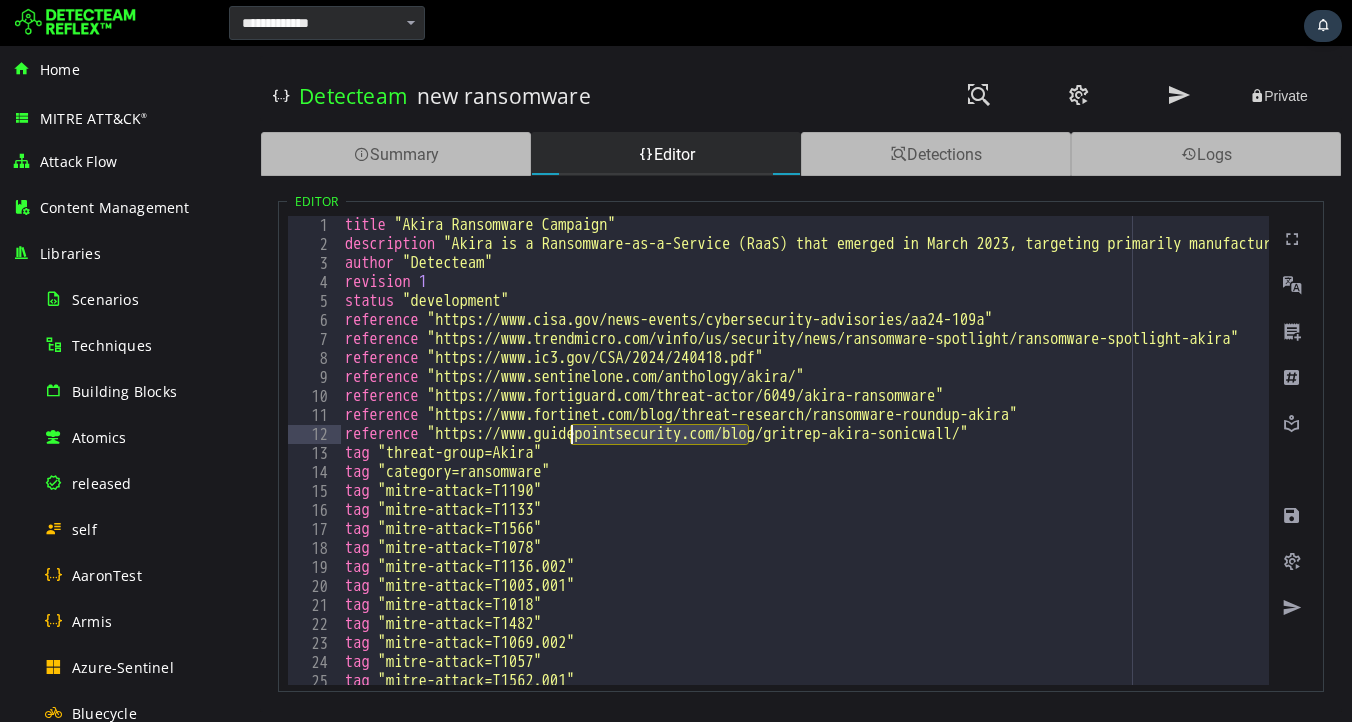click on "title   "Akira Ransomware Campaign" description   "Akira is a Ransomware-as-a-Service (RaaS) that emerged in March 2023, targeting primarily manufacturing, education, healthcare, financial services, and professional services sectors. It uses various initial access vectors including VPN vulnerabilities (Cisco ASA/FTD), RDP, phishing, and valid credentials, followed by persistence, discovery, lateral movement, data exfiltration, and encryption using ChaCha20 stream cipher and RSA public-key encryption. The threat actor employs double-extortion tactics, stealing sensitive data before encrypting files with .akira, .powerranges, or .akiranew extensions." author   "Detecteam" revision   1 status   "development" reference   "https://www.cisa.gov/news-events/cybersecurity-advisories/aa24-109a" reference   "https://www.trendmicro.com/vinfo/us/security/news/ransomware-spotlight/ransomware-spotlight-akira" reference   "https://www.ic3.gov/CSA/2024/240418.pdf" reference   "https://www.sentinelone.com/anthology/akira/"" at bounding box center (3388, 469) 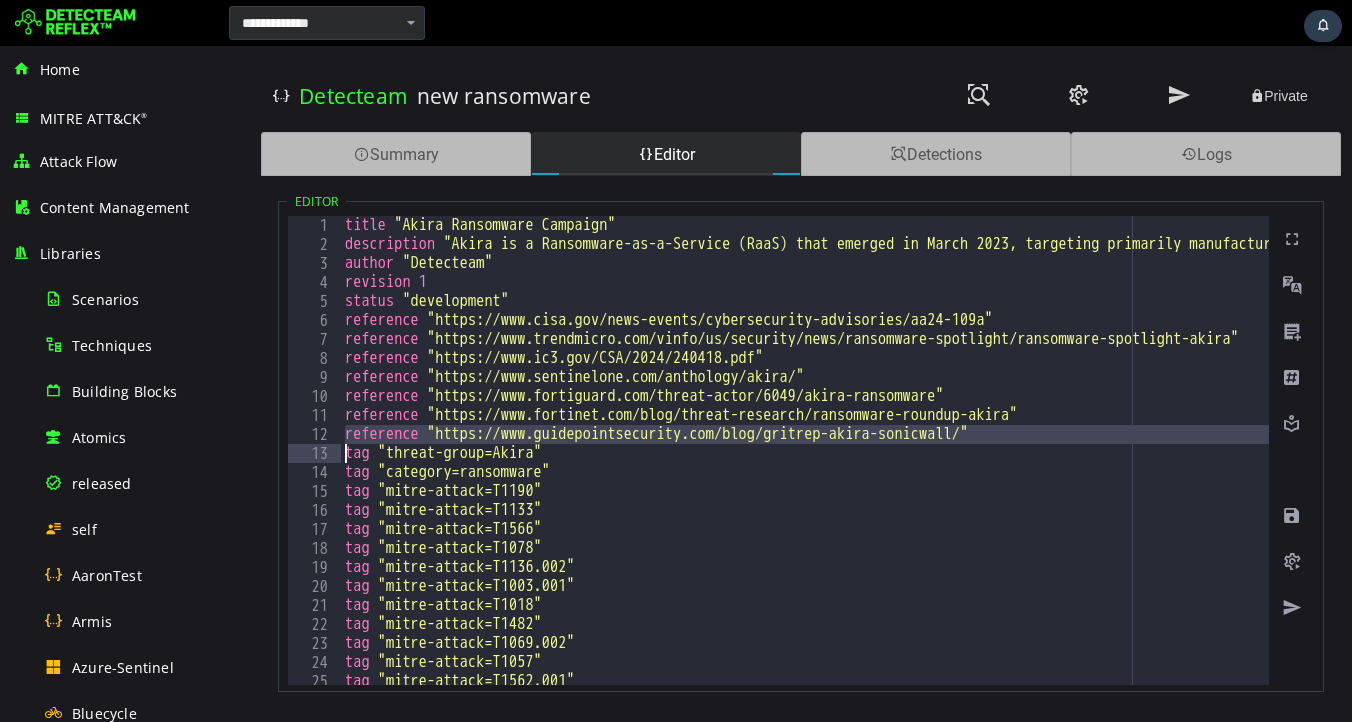 click on "title   "Akira Ransomware Campaign" description   "Akira is a Ransomware-as-a-Service (RaaS) that emerged in March 2023, targeting primarily manufacturing, education, healthcare, financial services, and professional services sectors. It uses various initial access vectors including VPN vulnerabilities (Cisco ASA/FTD), RDP, phishing, and valid credentials, followed by persistence, discovery, lateral movement, data exfiltration, and encryption using ChaCha20 stream cipher and RSA public-key encryption. The threat actor employs double-extortion tactics, stealing sensitive data before encrypting files with .akira, .powerranges, or .akiranew extensions." author   "Detecteam" revision   1 status   "development" reference   "https://www.cisa.gov/news-events/cybersecurity-advisories/aa24-109a" reference   "https://www.trendmicro.com/vinfo/us/security/news/ransomware-spotlight/ransomware-spotlight-akira" reference   "https://www.ic3.gov/CSA/2024/240418.pdf" reference   "https://www.sentinelone.com/anthology/akira/"" at bounding box center (3388, 469) 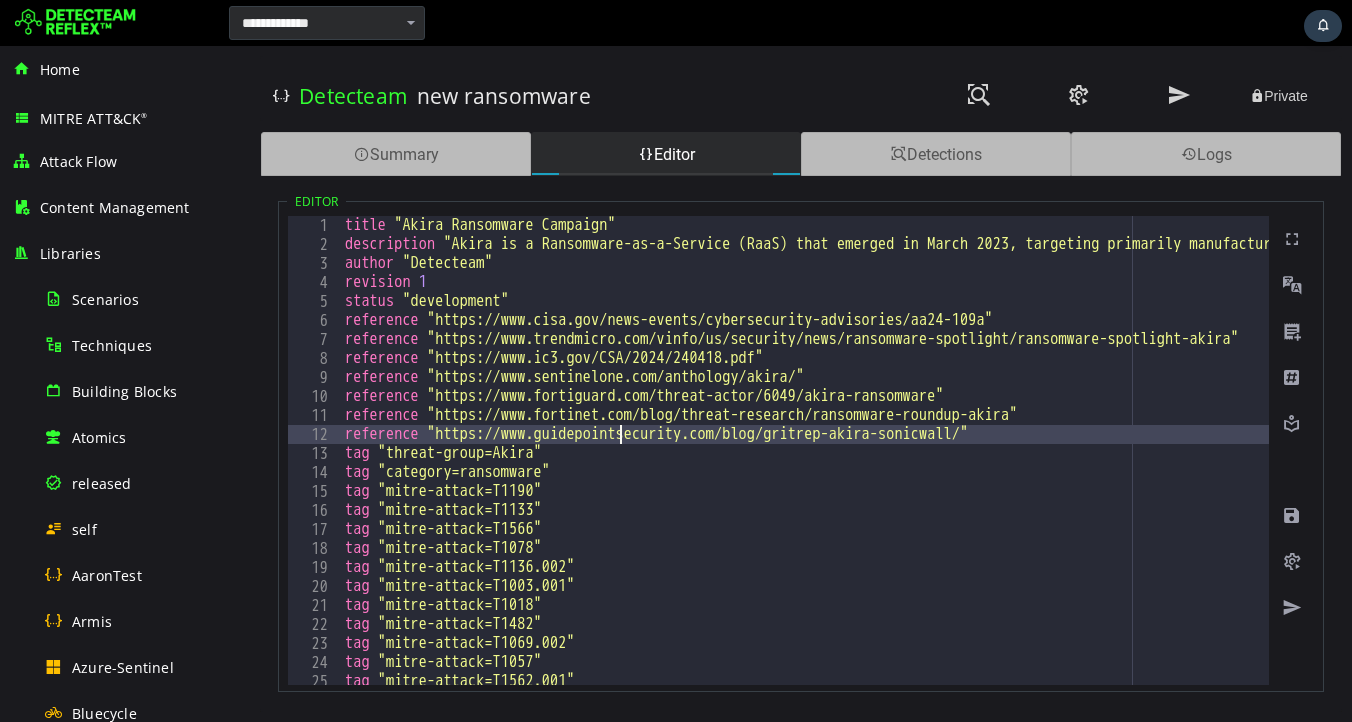 click on "title   "Akira Ransomware Campaign" description   "Akira is a Ransomware-as-a-Service (RaaS) that emerged in March 2023, targeting primarily manufacturing, education, healthcare, financial services, and professional services sectors. It uses various initial access vectors including VPN vulnerabilities (Cisco ASA/FTD), RDP, phishing, and valid credentials, followed by persistence, discovery, lateral movement, data exfiltration, and encryption using ChaCha20 stream cipher and RSA public-key encryption. The threat actor employs double-extortion tactics, stealing sensitive data before encrypting files with .akira, .powerranges, or .akiranew extensions." author   "Detecteam" revision   1 status   "development" reference   "https://www.cisa.gov/news-events/cybersecurity-advisories/aa24-109a" reference   "https://www.trendmicro.com/vinfo/us/security/news/ransomware-spotlight/ransomware-spotlight-akira" reference   "https://www.ic3.gov/CSA/2024/240418.pdf" reference   "https://www.sentinelone.com/anthology/akira/"" at bounding box center [3388, 469] 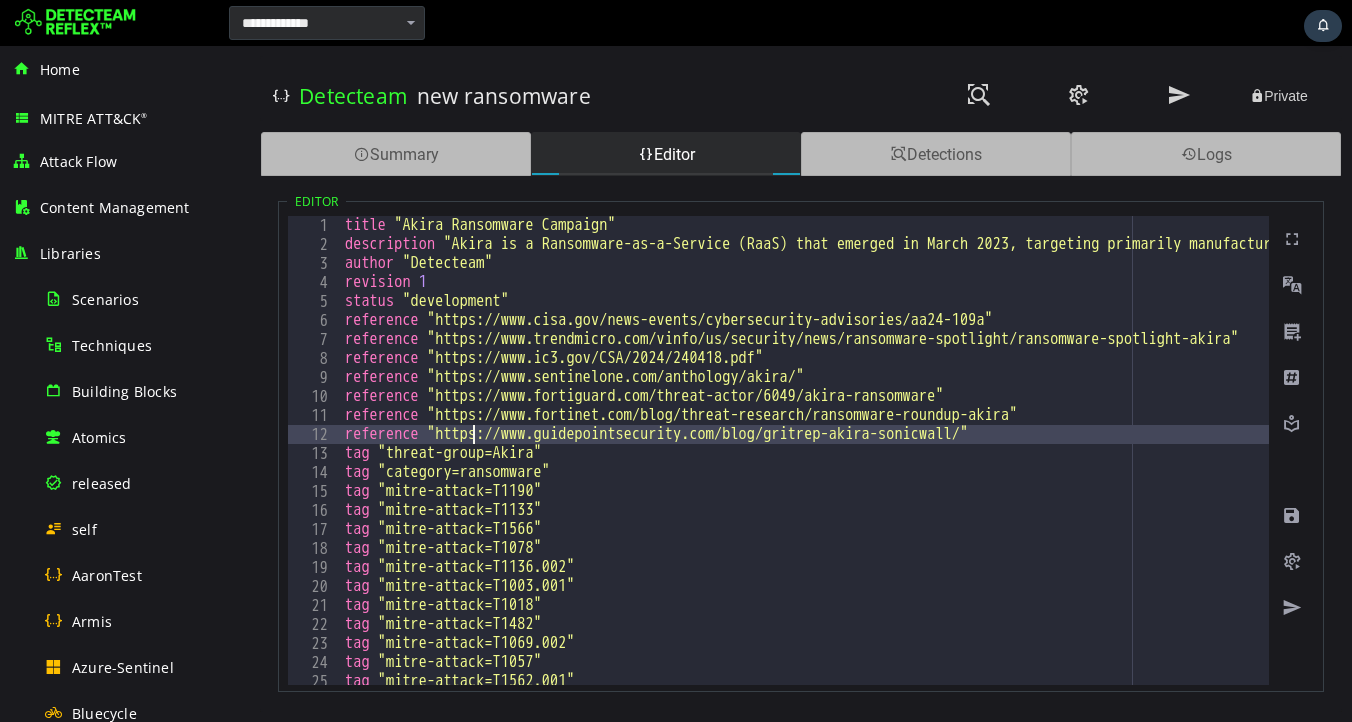 click on "title   "Akira Ransomware Campaign" description   "Akira is a Ransomware-as-a-Service (RaaS) that emerged in March 2023, targeting primarily manufacturing, education, healthcare, financial services, and professional services sectors. It uses various initial access vectors including VPN vulnerabilities (Cisco ASA/FTD), RDP, phishing, and valid credentials, followed by persistence, discovery, lateral movement, data exfiltration, and encryption using ChaCha20 stream cipher and RSA public-key encryption. The threat actor employs double-extortion tactics, stealing sensitive data before encrypting files with .akira, .powerranges, or .akiranew extensions." author   "Detecteam" revision   1 status   "development" reference   "https://www.cisa.gov/news-events/cybersecurity-advisories/aa24-109a" reference   "https://www.trendmicro.com/vinfo/us/security/news/ransomware-spotlight/ransomware-spotlight-akira" reference   "https://www.ic3.gov/CSA/2024/240418.pdf" reference   "https://www.sentinelone.com/anthology/akira/"" at bounding box center (3388, 469) 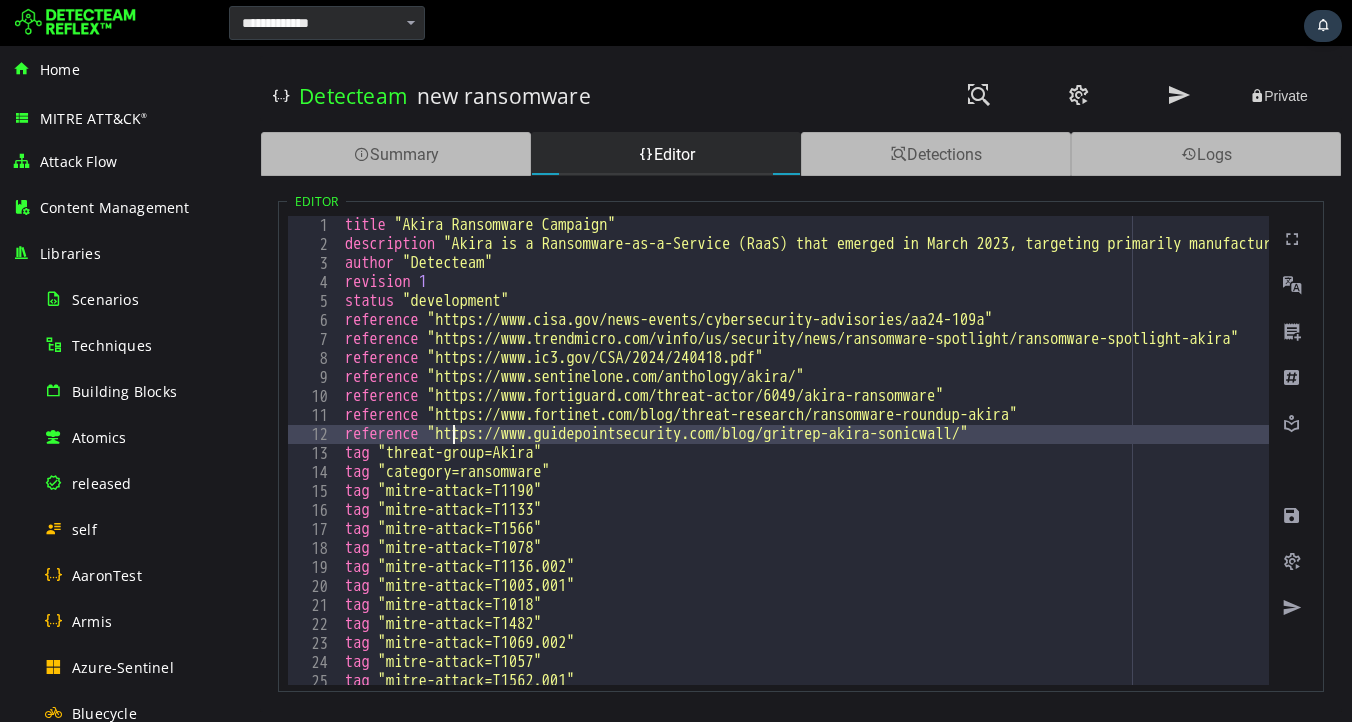 click on "title   "Akira Ransomware Campaign" description   "Akira is a Ransomware-as-a-Service (RaaS) that emerged in March 2023, targeting primarily manufacturing, education, healthcare, financial services, and professional services sectors. It uses various initial access vectors including VPN vulnerabilities (Cisco ASA/FTD), RDP, phishing, and valid credentials, followed by persistence, discovery, lateral movement, data exfiltration, and encryption using ChaCha20 stream cipher and RSA public-key encryption. The threat actor employs double-extortion tactics, stealing sensitive data before encrypting files with .akira, .powerranges, or .akiranew extensions." author   "Detecteam" revision   1 status   "development" reference   "https://www.cisa.gov/news-events/cybersecurity-advisories/aa24-109a" reference   "https://www.trendmicro.com/vinfo/us/security/news/ransomware-spotlight/ransomware-spotlight-akira" reference   "https://www.ic3.gov/CSA/2024/240418.pdf" reference   "https://www.sentinelone.com/anthology/akira/"" at bounding box center [3388, 469] 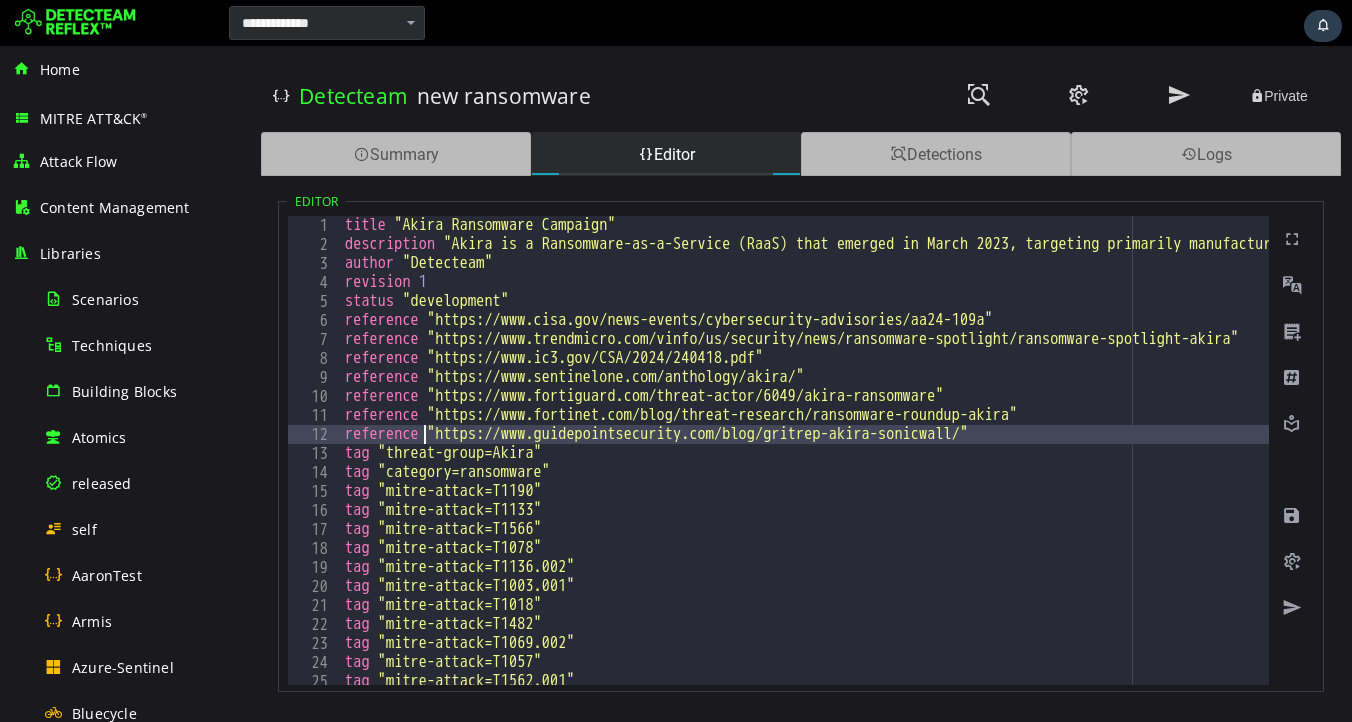click on "title   "Akira Ransomware Campaign" description   "Akira is a Ransomware-as-a-Service (RaaS) that emerged in March 2023, targeting primarily manufacturing, education, healthcare, financial services, and professional services sectors. It uses various initial access vectors including VPN vulnerabilities (Cisco ASA/FTD), RDP, phishing, and valid credentials, followed by persistence, discovery, lateral movement, data exfiltration, and encryption using ChaCha20 stream cipher and RSA public-key encryption. The threat actor employs double-extortion tactics, stealing sensitive data before encrypting files with .akira, .powerranges, or .akiranew extensions." author   "Detecteam" revision   1 status   "development" reference   "https://www.cisa.gov/news-events/cybersecurity-advisories/aa24-109a" reference   "https://www.trendmicro.com/vinfo/us/security/news/ransomware-spotlight/ransomware-spotlight-akira" reference   "https://www.ic3.gov/CSA/2024/240418.pdf" reference   "https://www.sentinelone.com/anthology/akira/"" at bounding box center [3388, 469] 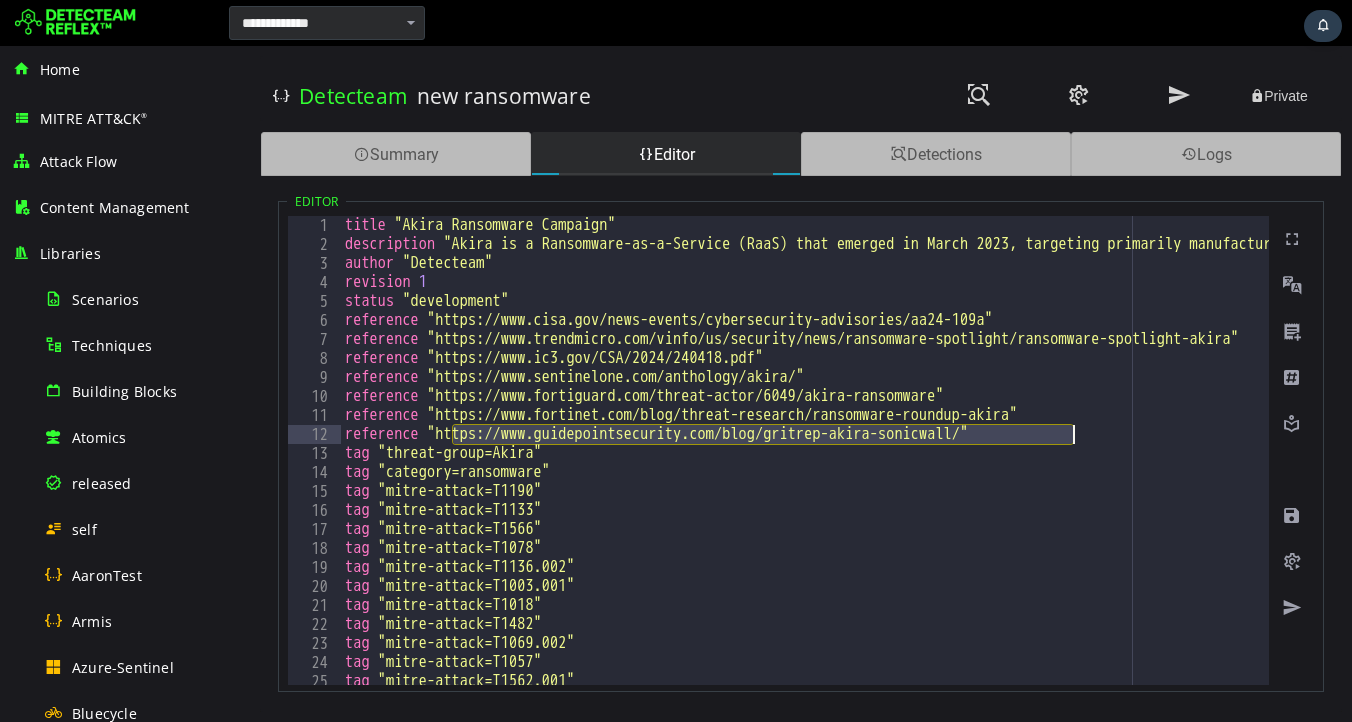 drag, startPoint x: 454, startPoint y: 434, endPoint x: 1073, endPoint y: 430, distance: 619.01294 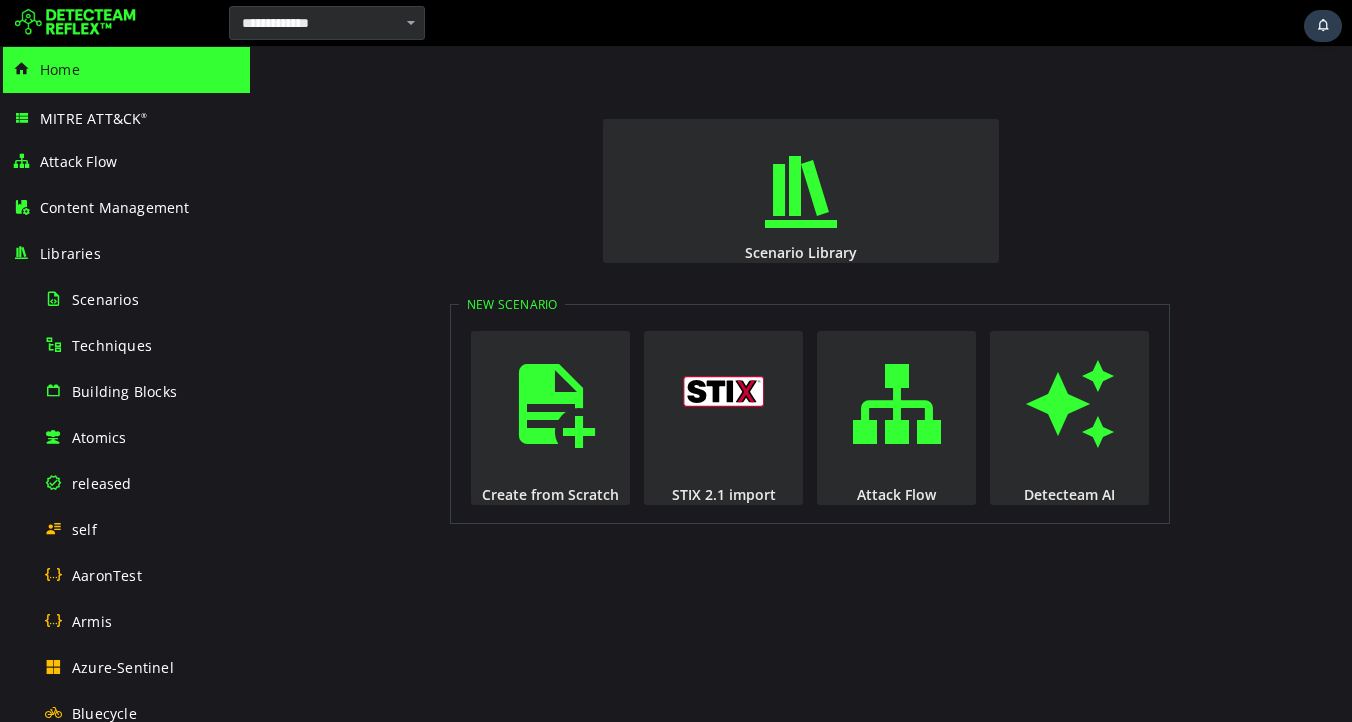 scroll, scrollTop: 0, scrollLeft: 0, axis: both 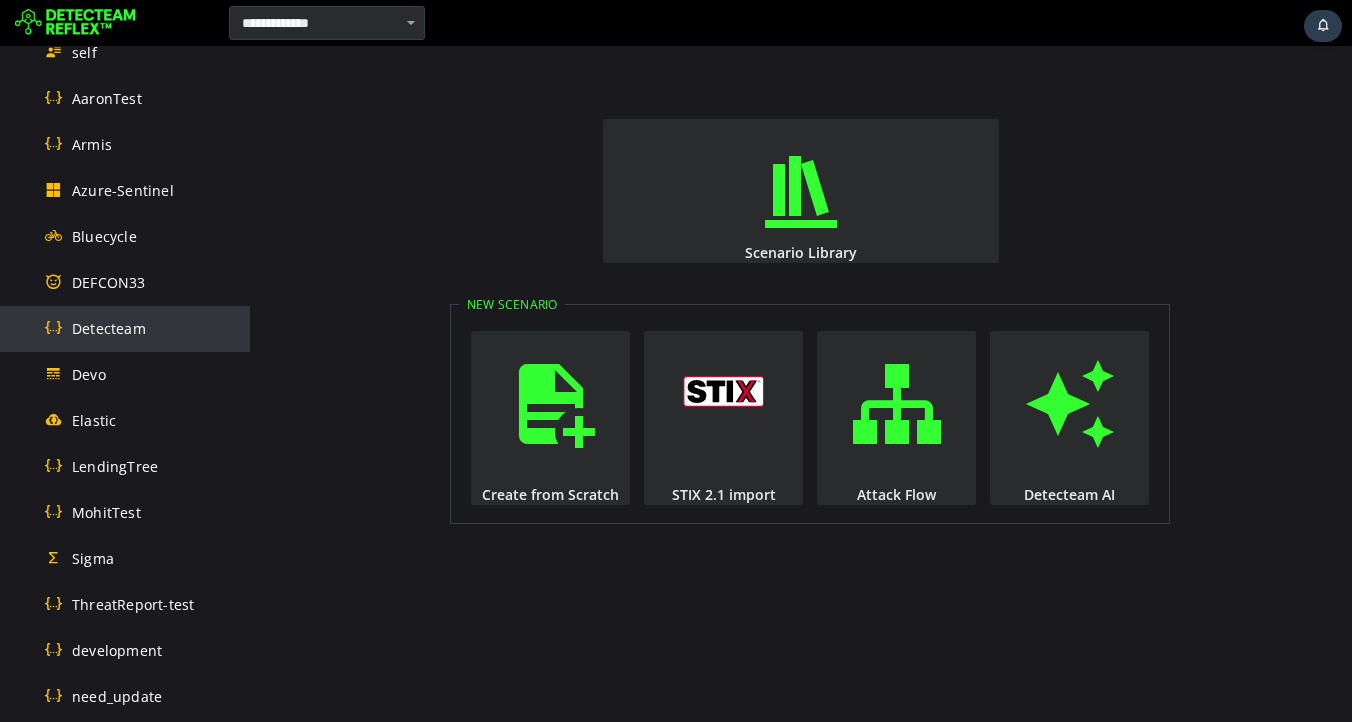 click on "Detecteam" at bounding box center (109, 328) 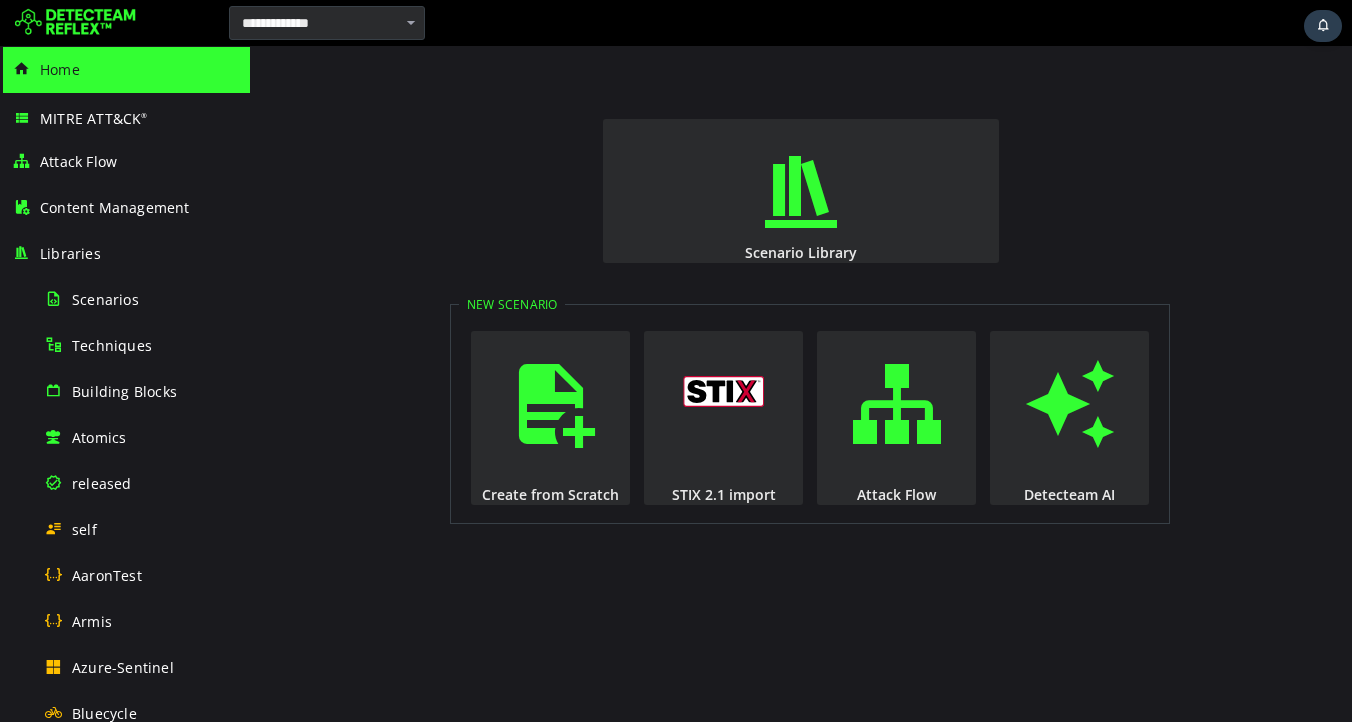 scroll, scrollTop: 0, scrollLeft: 0, axis: both 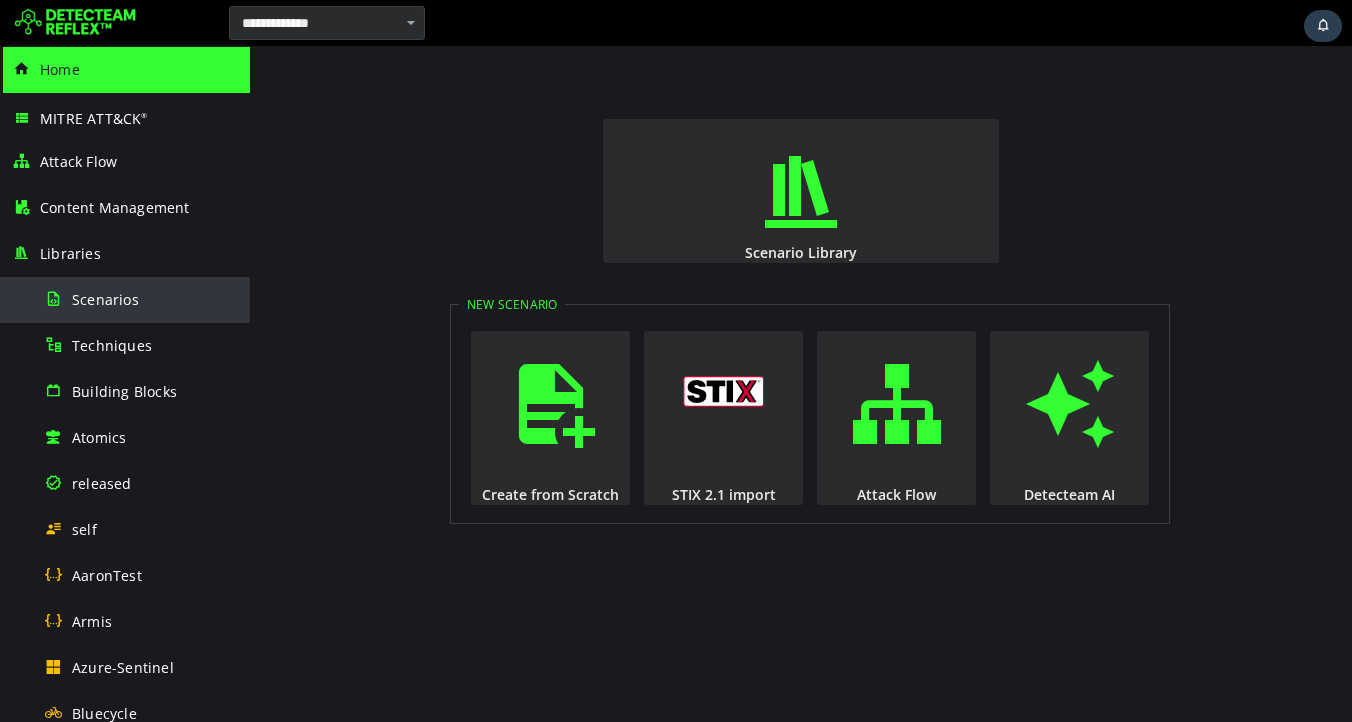 click on "Scenarios" at bounding box center (141, 299) 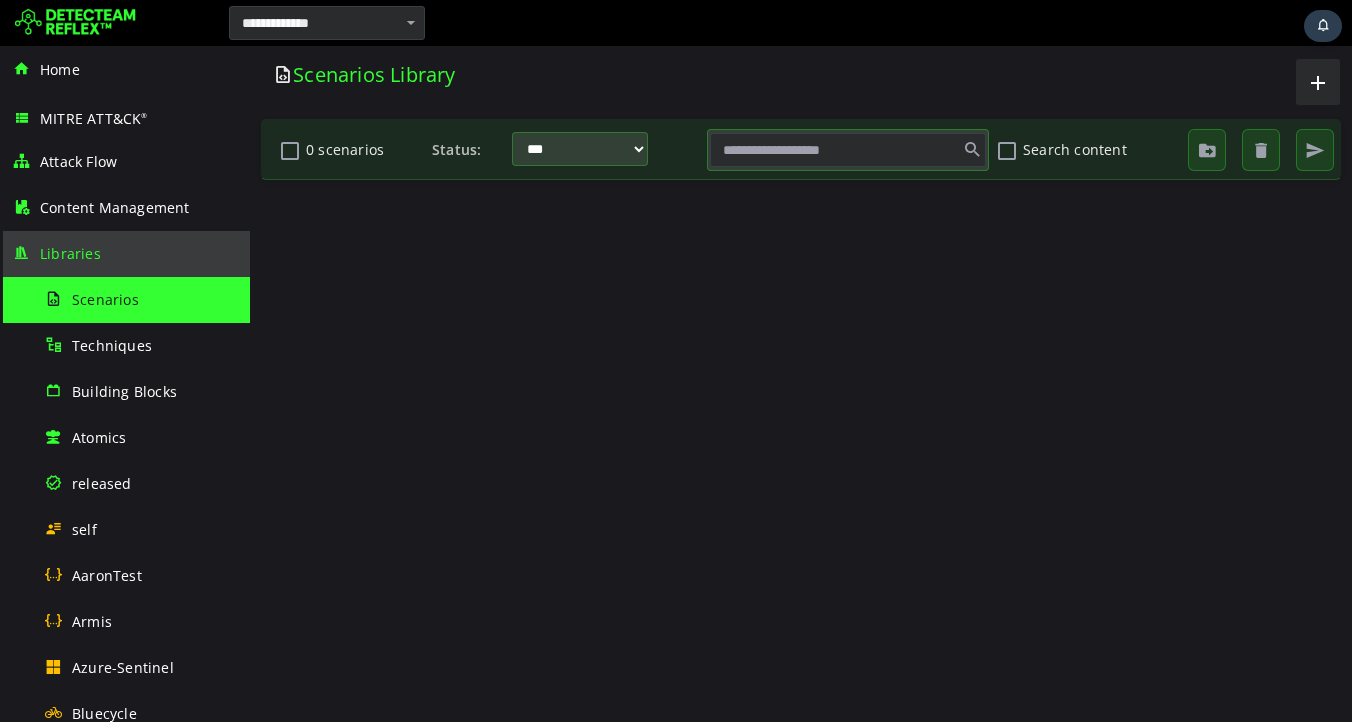 scroll, scrollTop: 0, scrollLeft: 0, axis: both 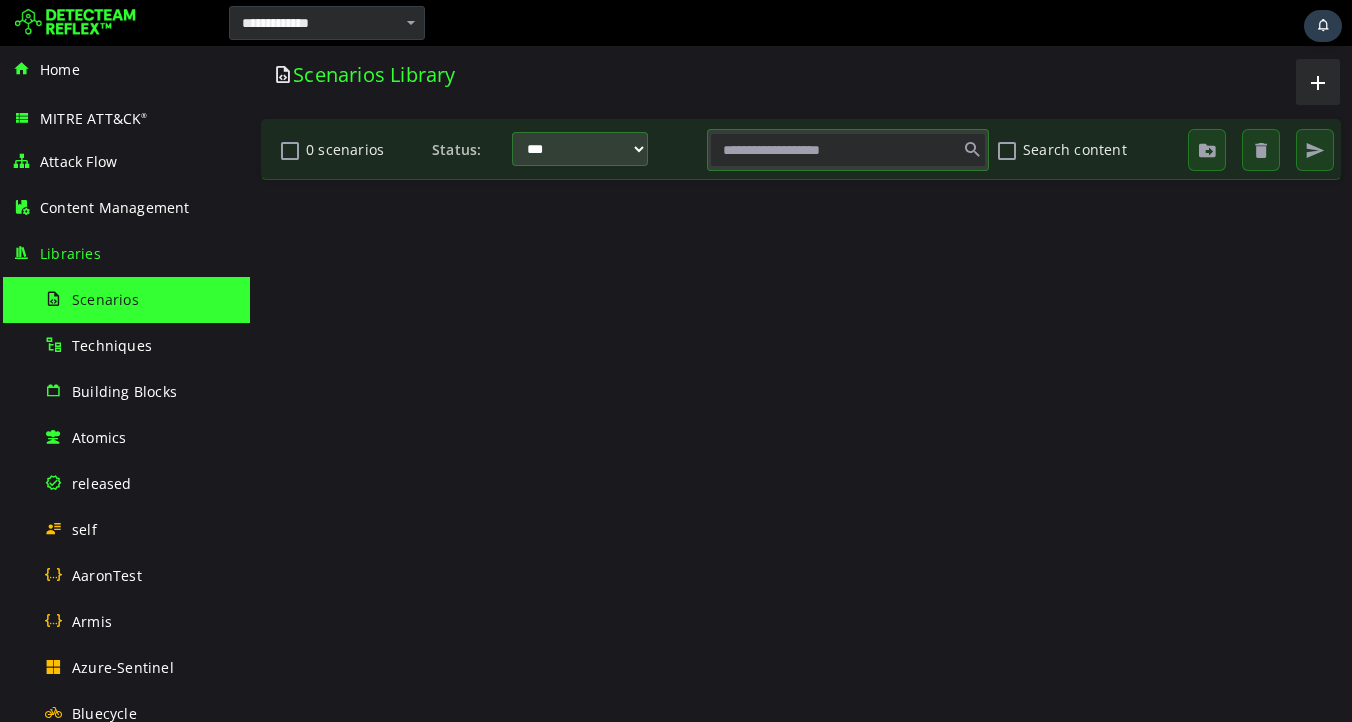 click at bounding box center (848, 150) 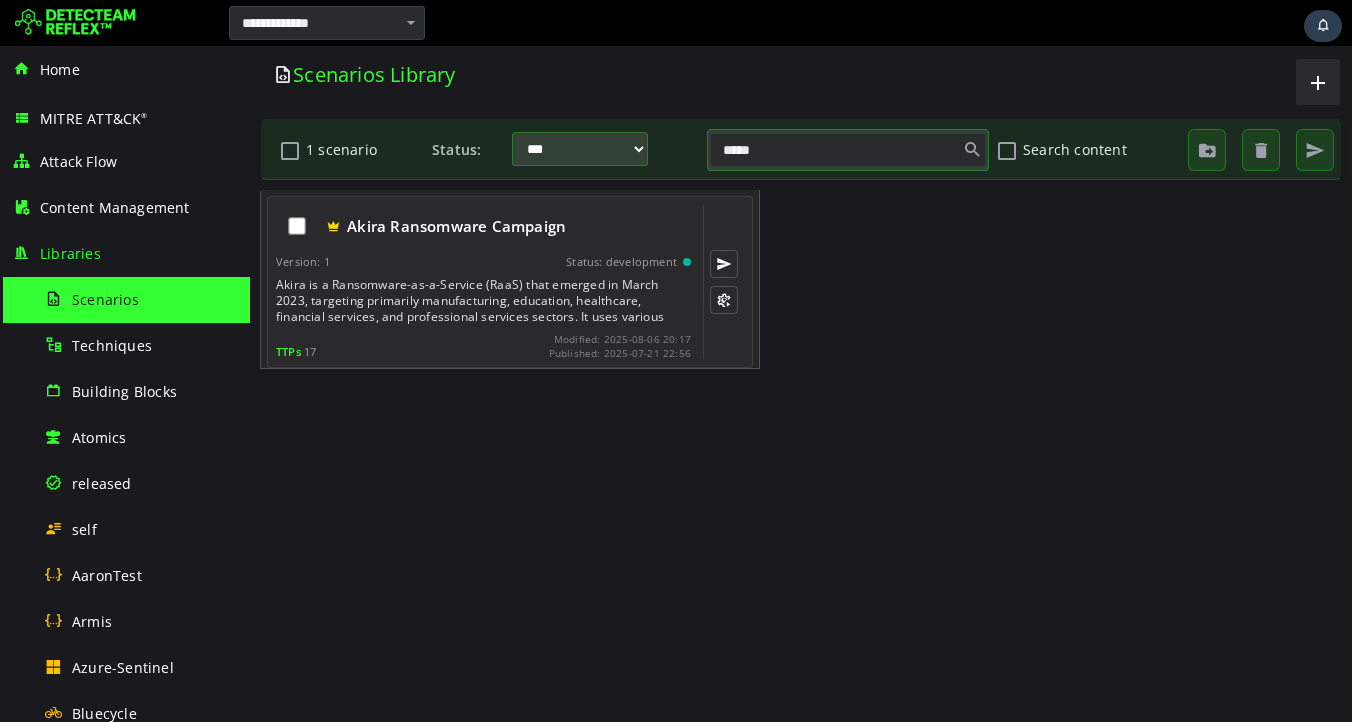 type on "*****" 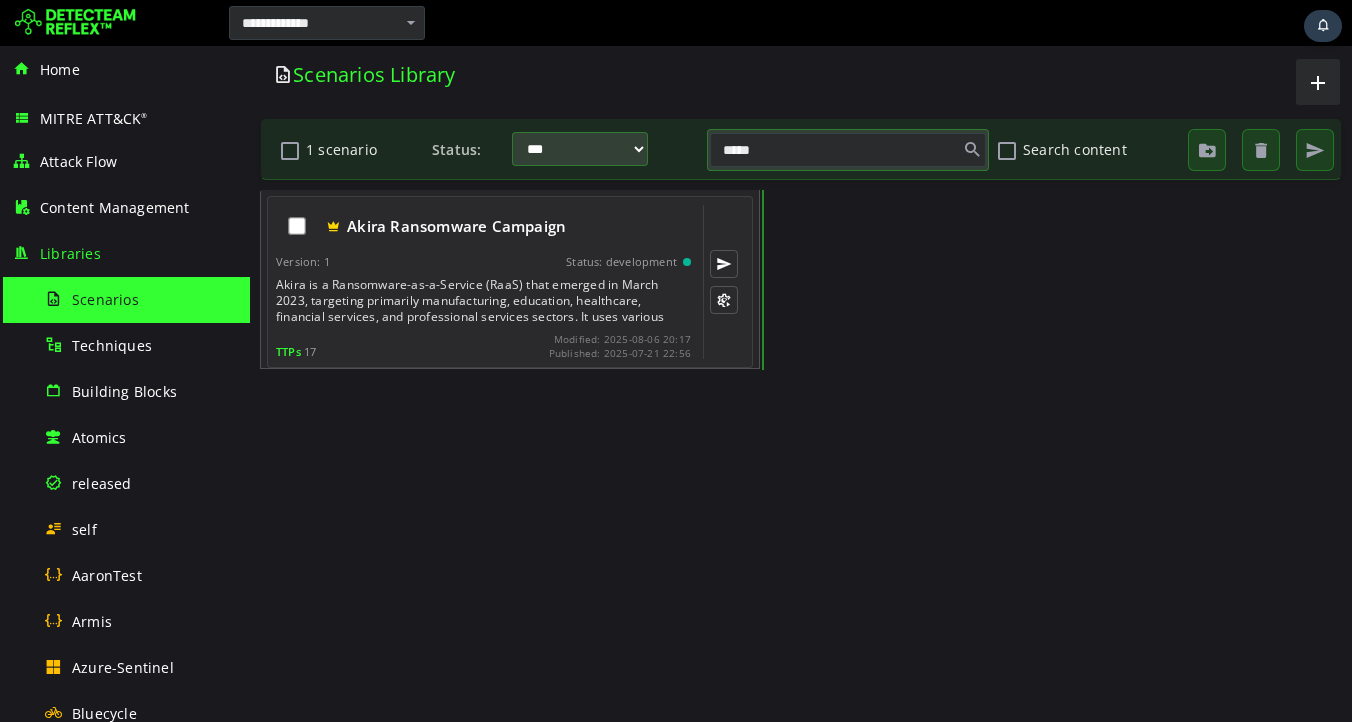 click on "Akira is a Ransomware-as-a-Service (RaaS) that emerged in March 2023, targeting primarily manufacturing, education, healthcare, financial services, and professional services sectors. It uses various initial access vectors including VPN vulnerabilities (Cisco ASA/FTD), RDP, phishing, and valid credentials, followed by persistence, discovery, lateral movement, data exfiltration, and encryption using ChaCha20 stream cipher and RSA public-key encryption. The threat actor employs double-extortion tactics, stealing sensitive data before encrypting files with .akira, .powerranges, or .akiranew extensions." at bounding box center (485, 301) 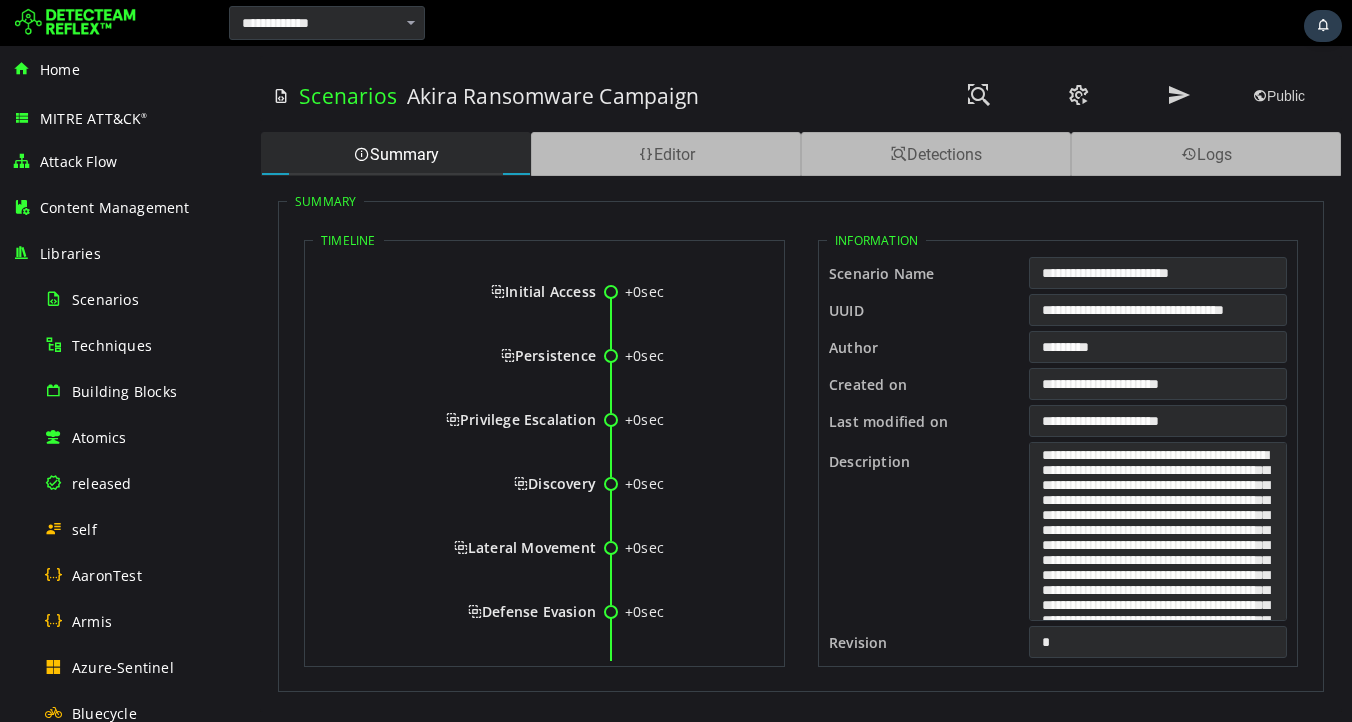 scroll, scrollTop: 0, scrollLeft: 0, axis: both 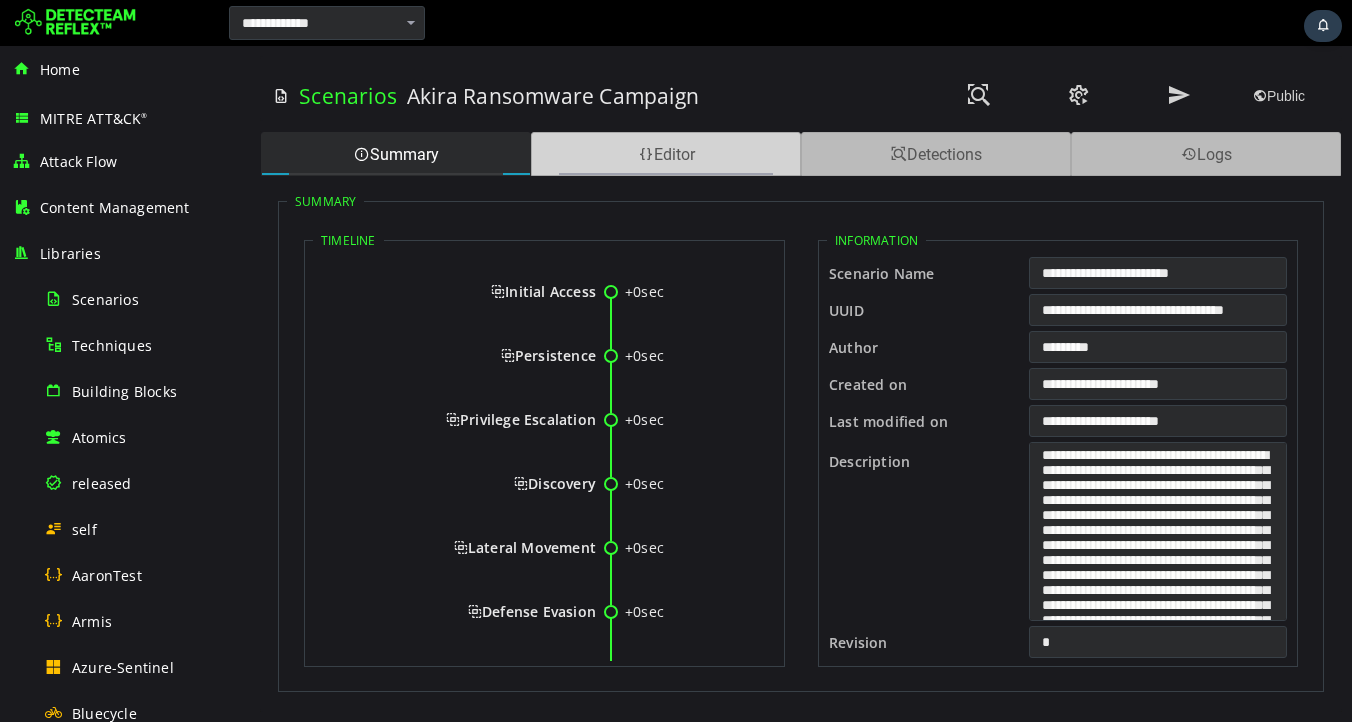click on "Editor" at bounding box center (666, 154) 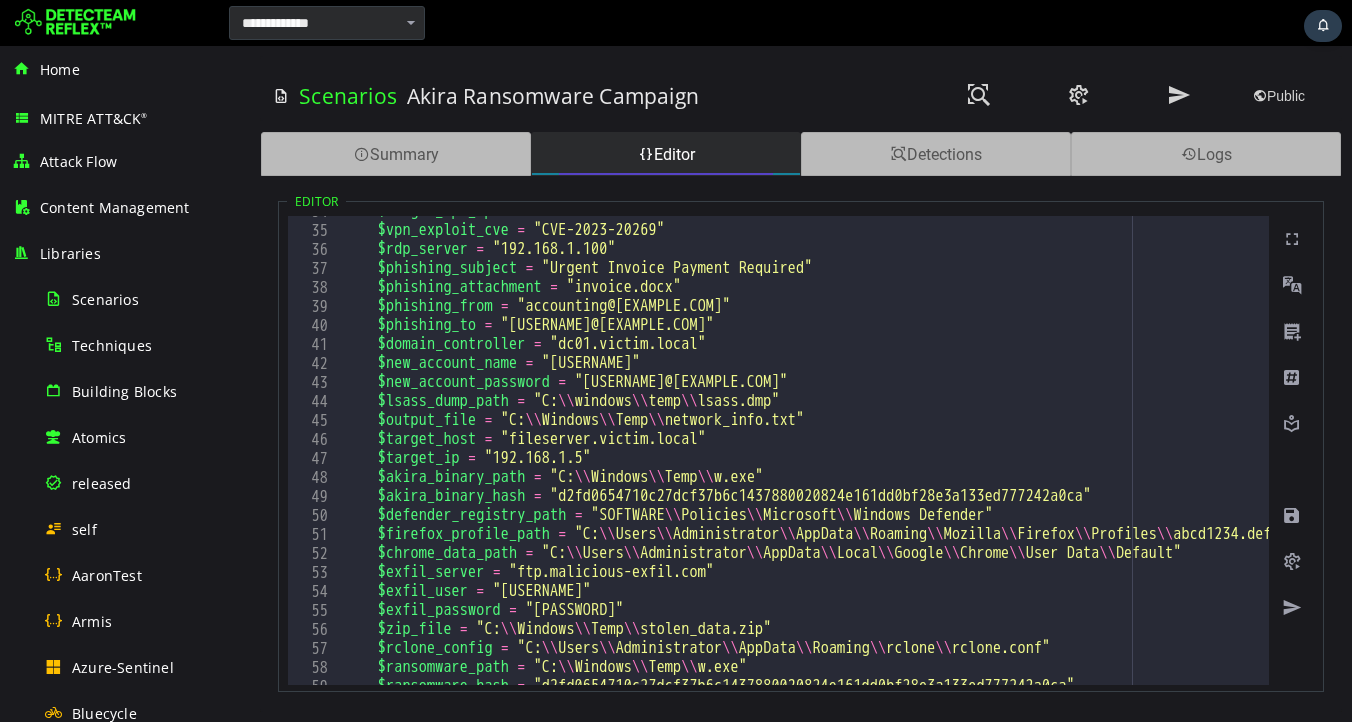 scroll, scrollTop: 628, scrollLeft: 0, axis: vertical 